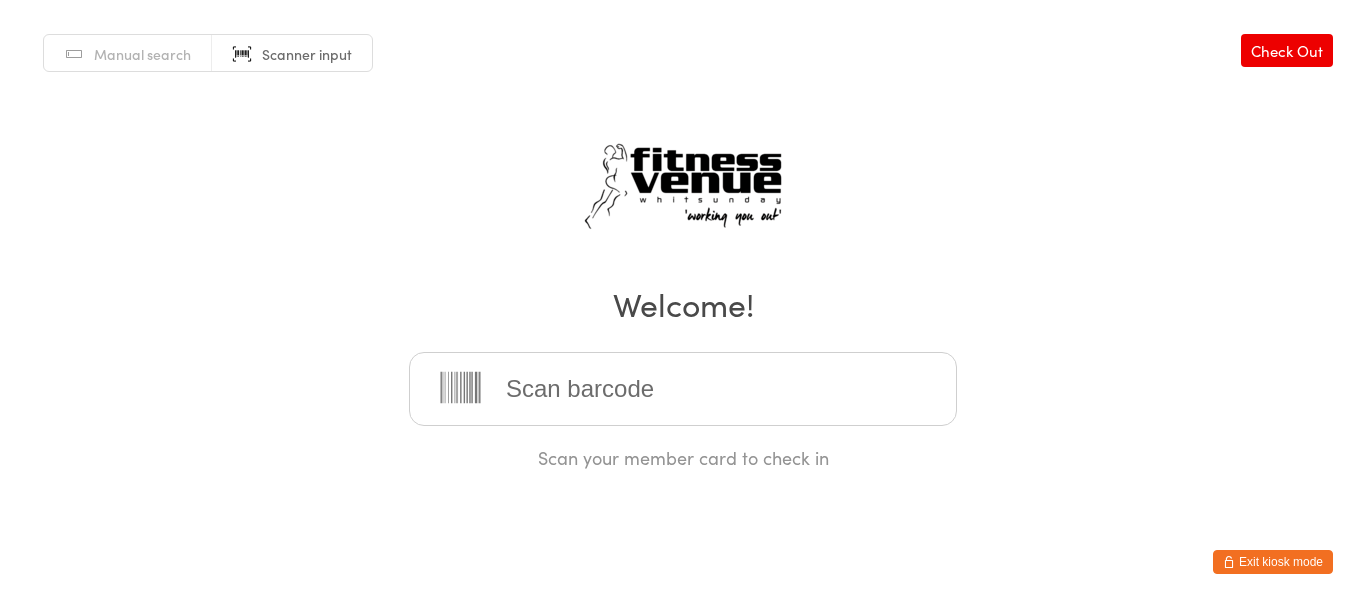 scroll, scrollTop: 0, scrollLeft: 0, axis: both 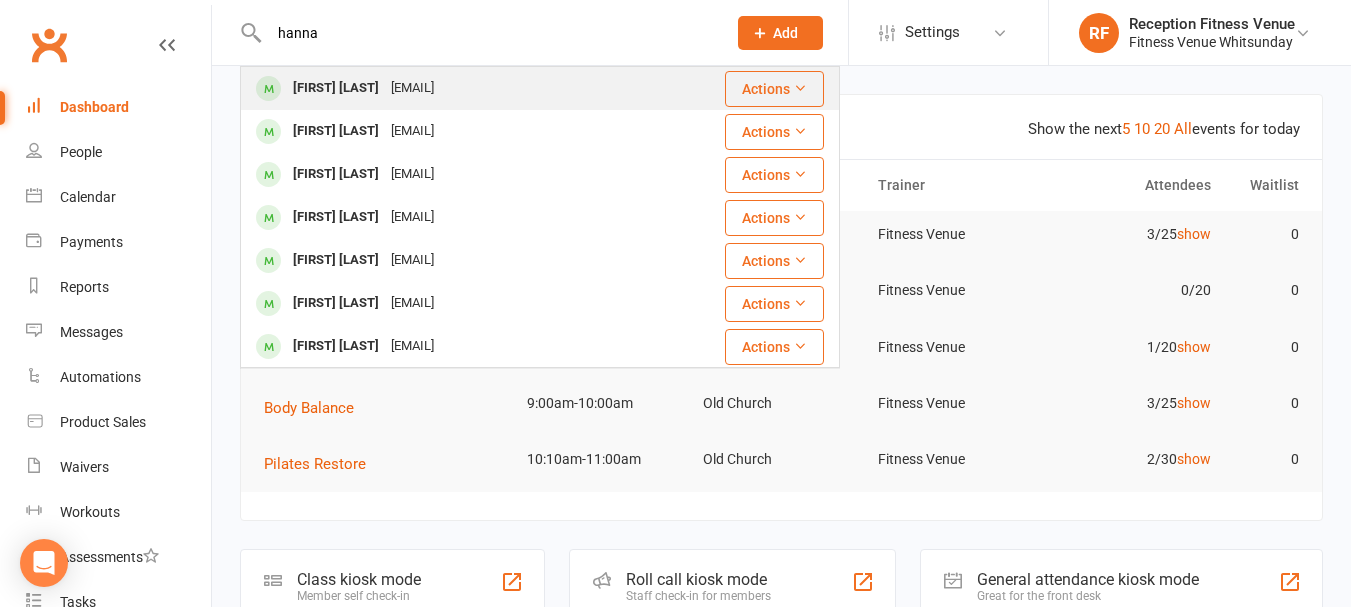 type on "hanna" 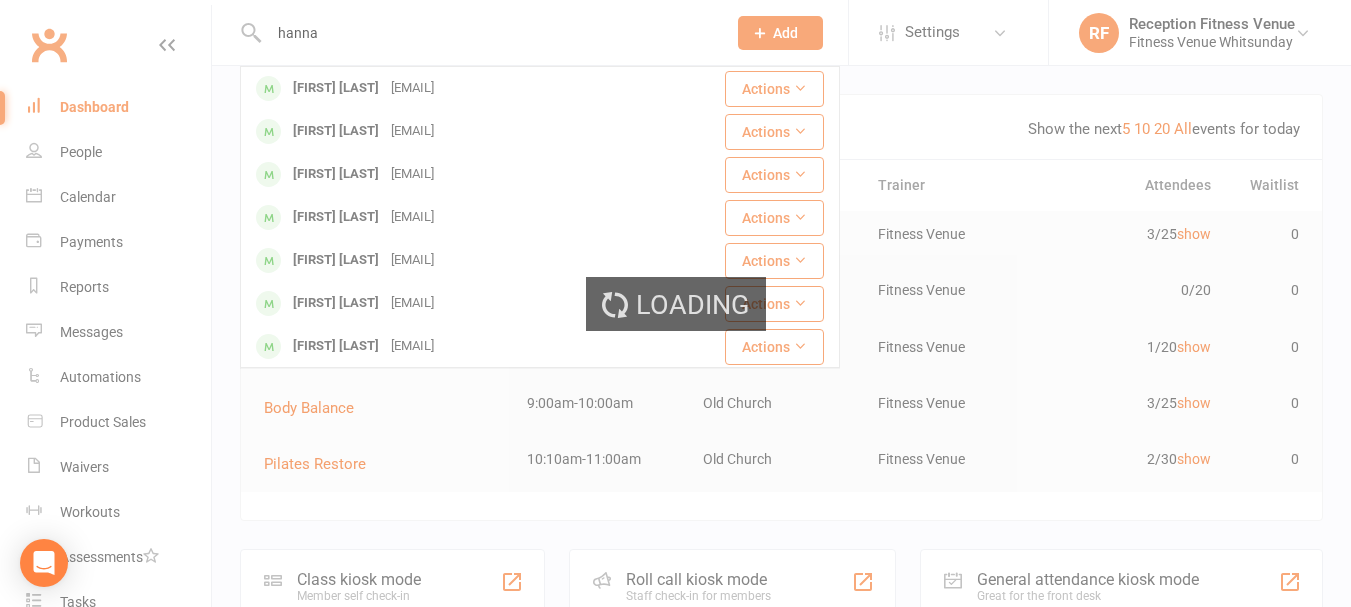 type 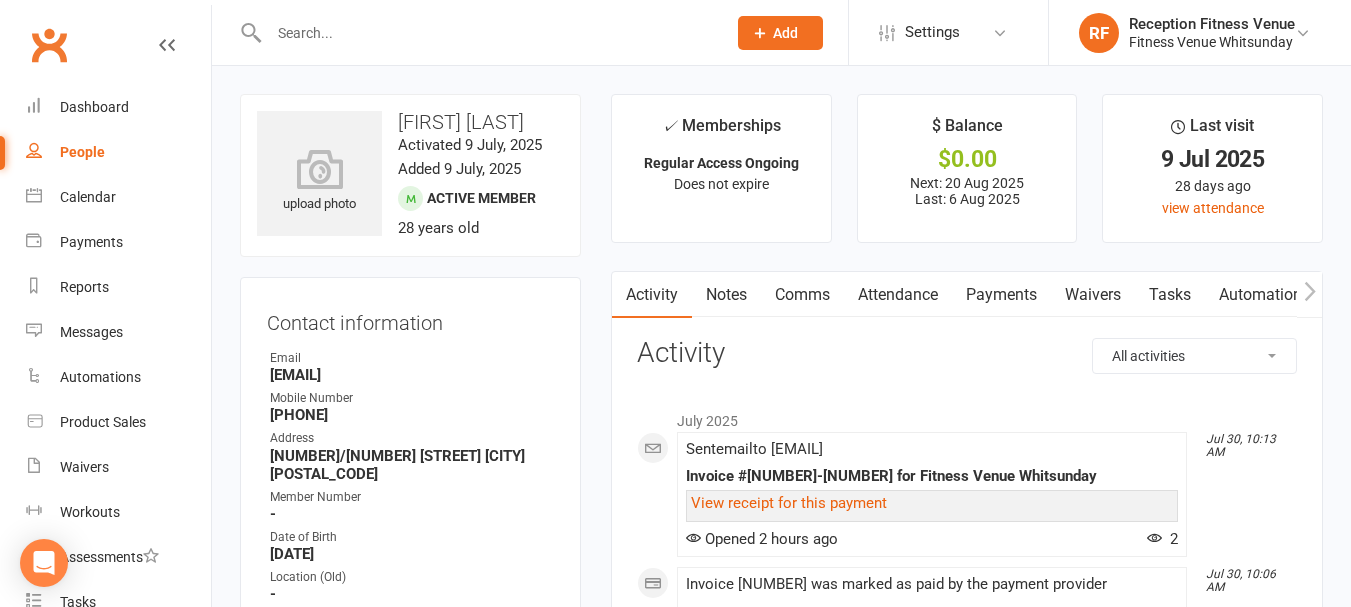 click on "Payments" at bounding box center [1001, 295] 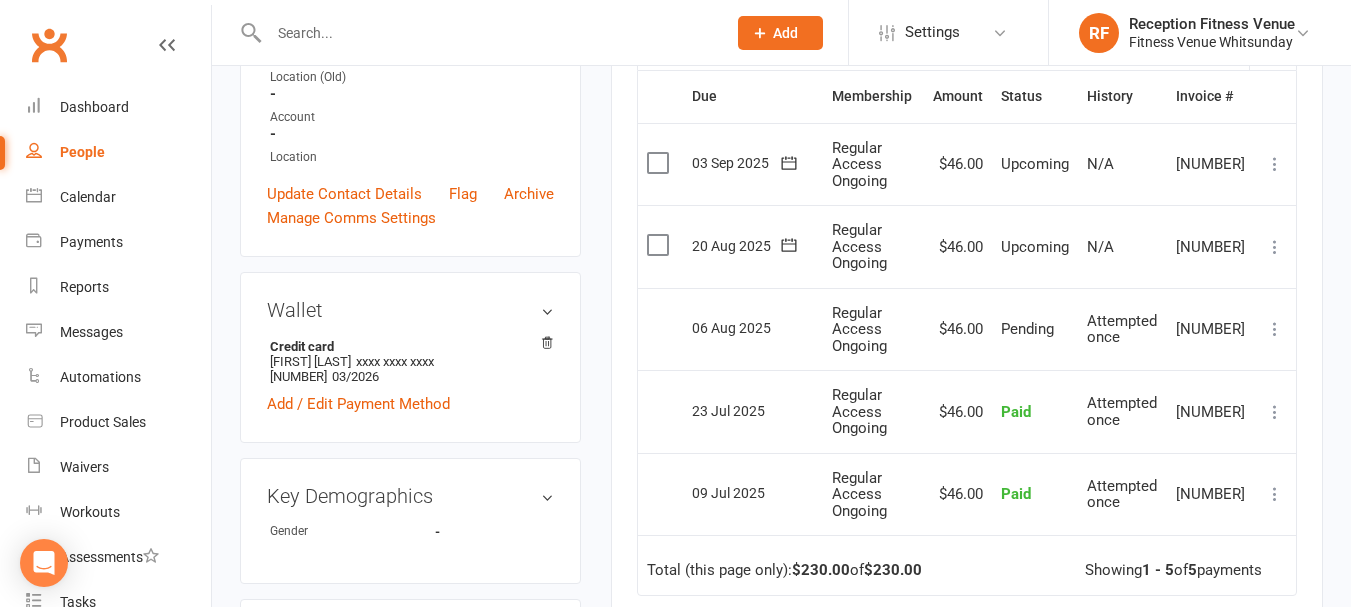 scroll, scrollTop: 0, scrollLeft: 0, axis: both 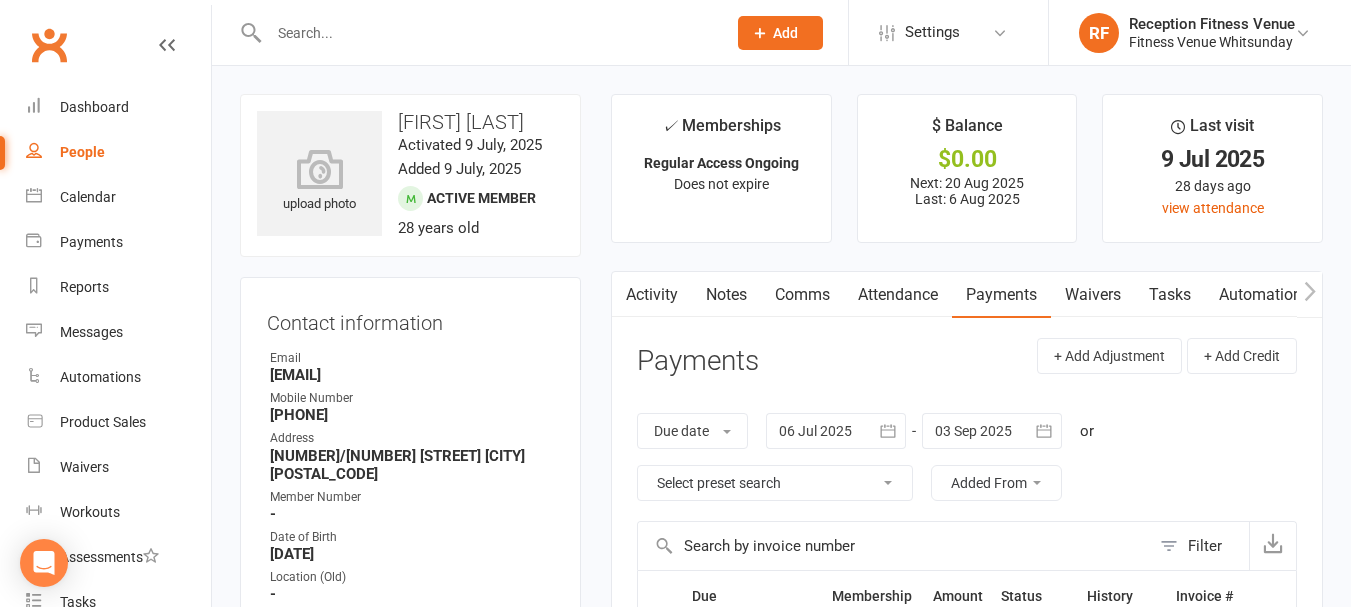 click at bounding box center [836, 431] 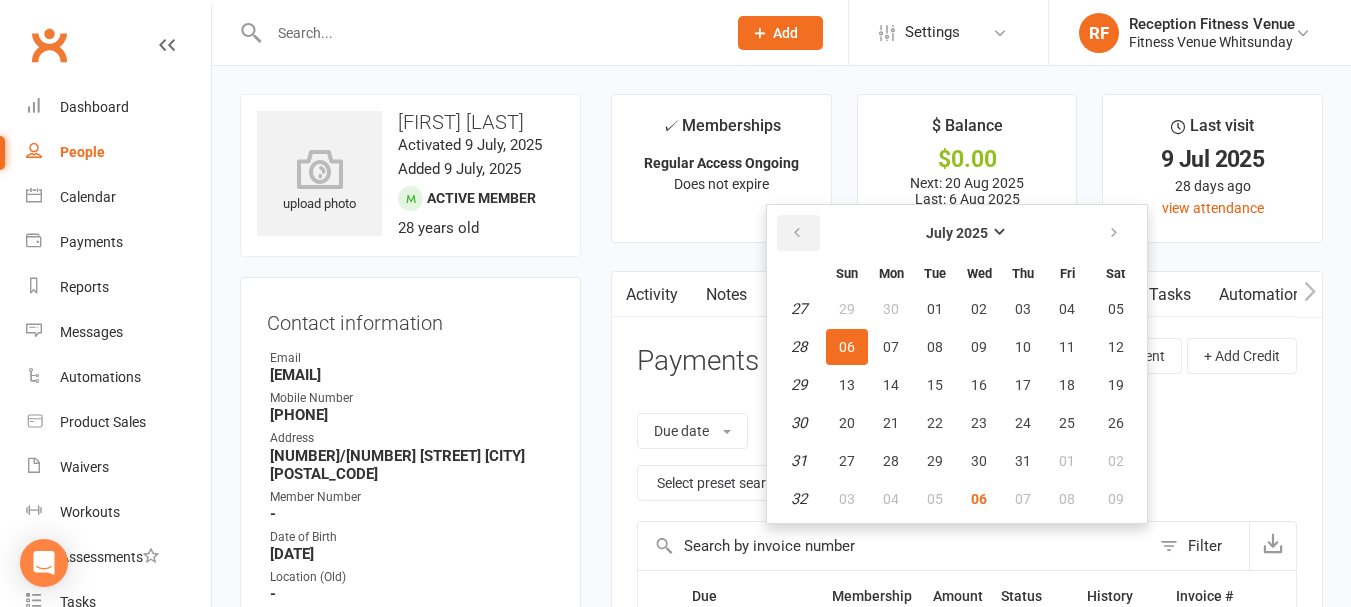 click at bounding box center (798, 233) 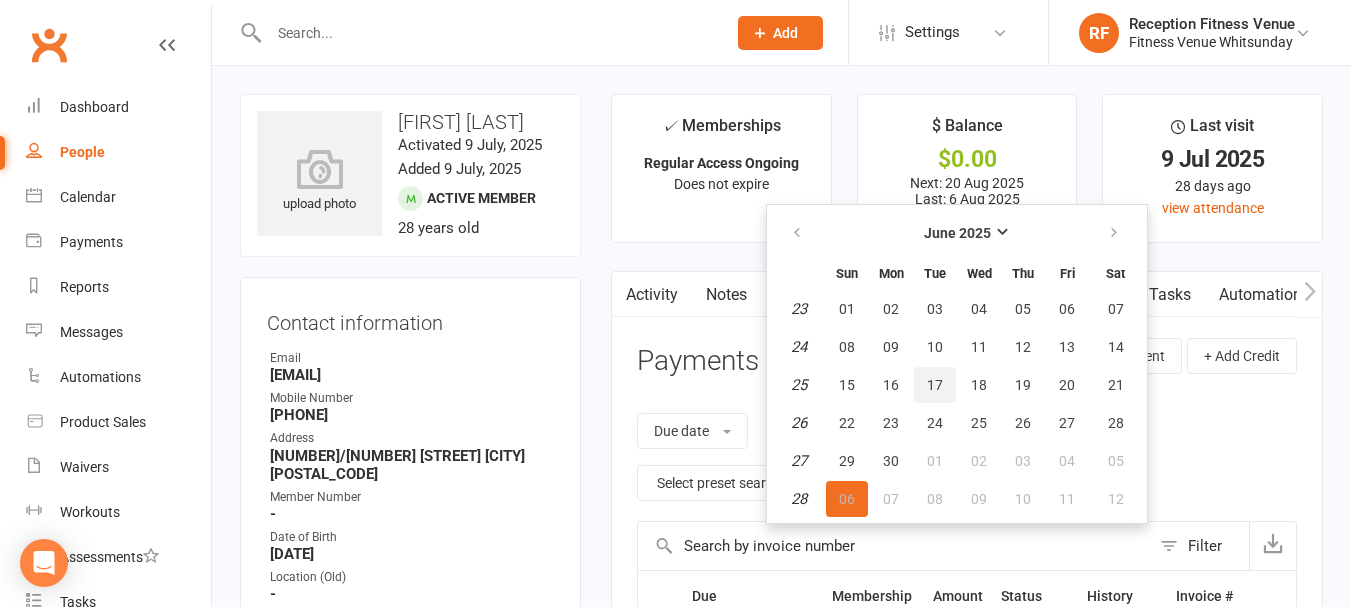 click on "June 2025
Sun Mon Tue Wed Thu Fri Sat
23
01
02
03
04
05
06
07
24
08
09
10
11
12
13
14
25
15
16
17
18
19
20
21
26
22
23
24
25
26
27
28
27
29
30
01
02
03
04
05
28
06
07" at bounding box center [957, 364] 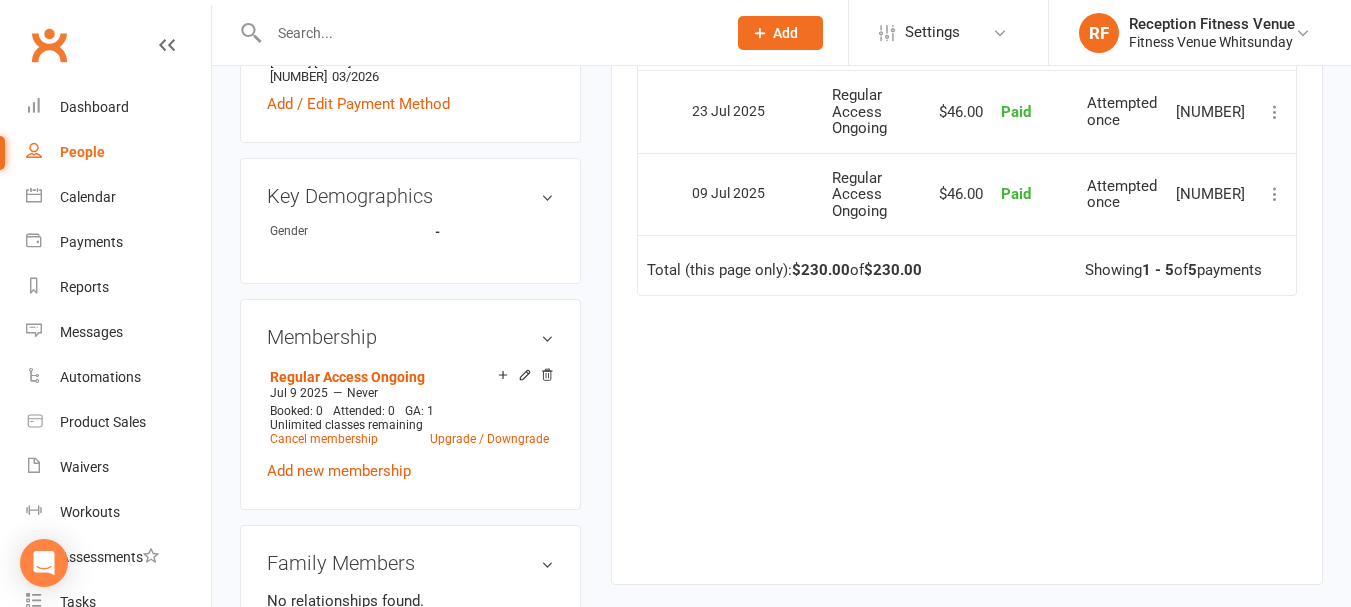 scroll, scrollTop: 0, scrollLeft: 0, axis: both 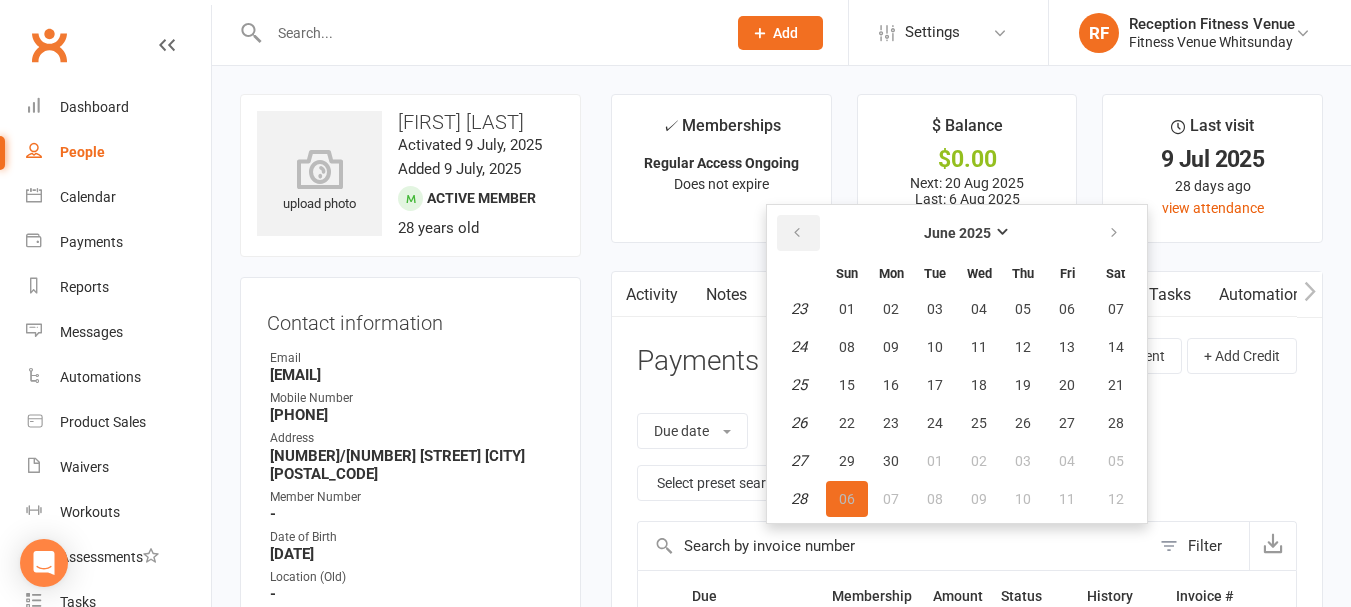 click at bounding box center [798, 233] 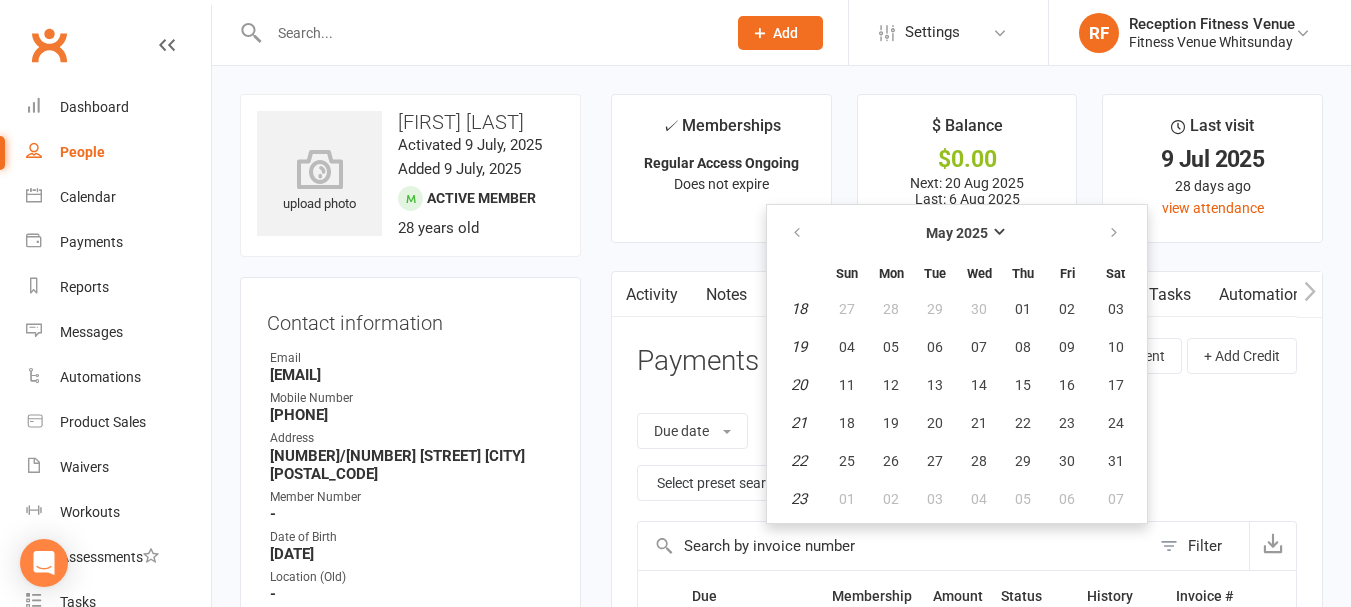 click on "May 2025
Sun Mon Tue Wed Thu Fri Sat
18
27
28
29
30
01
02
03
19
04
05
06
07
08
09
10
20
11
12
13
14
15
16
17
21
18
19
20
21
22
23
24
22
25
26
27
28
29
30
31
23
01
02 03" at bounding box center (957, 364) 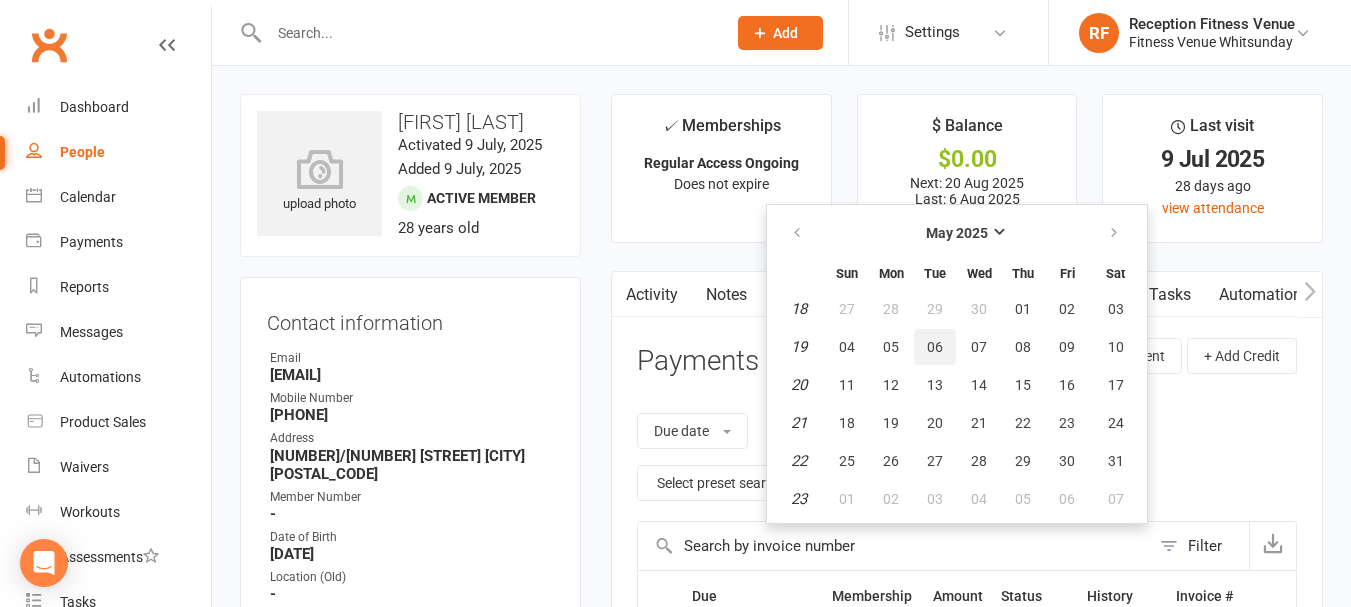 click on "06" at bounding box center [935, 347] 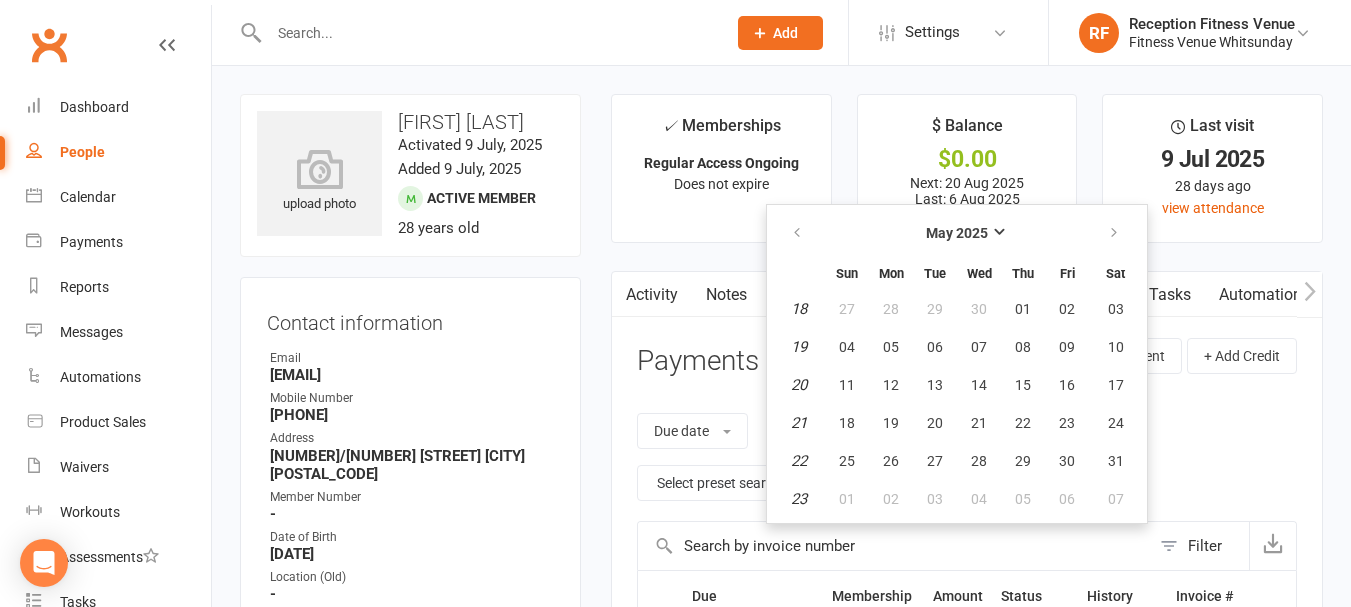 type on "06 May 2025" 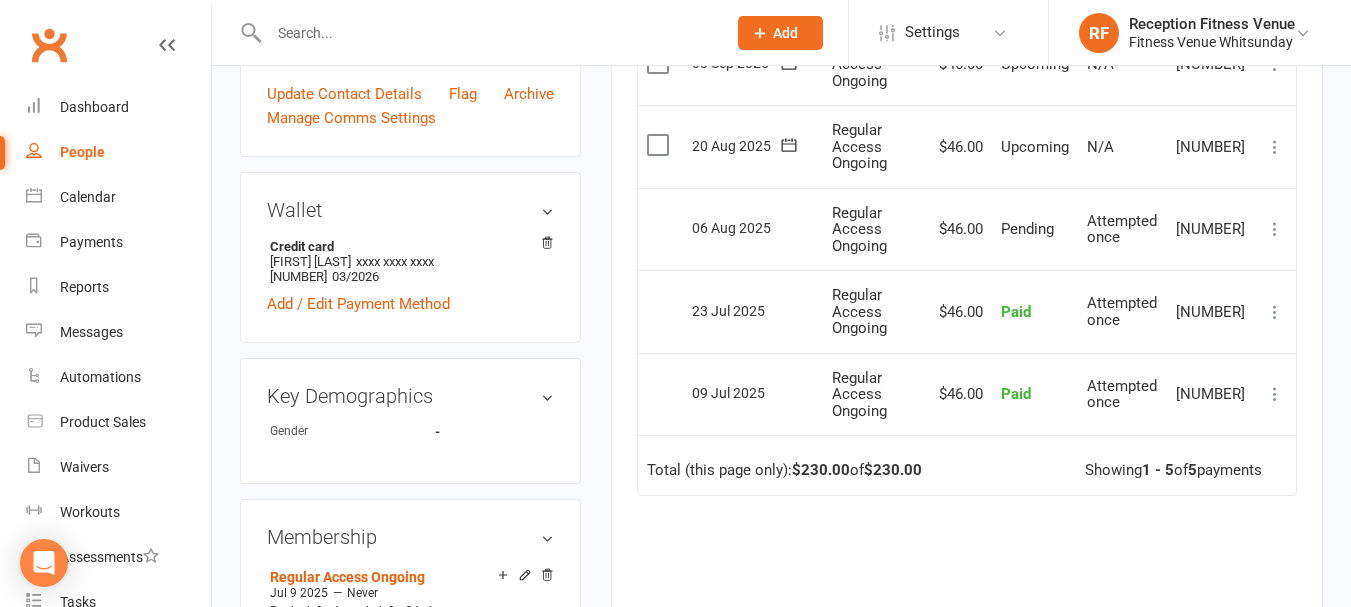 scroll, scrollTop: 800, scrollLeft: 0, axis: vertical 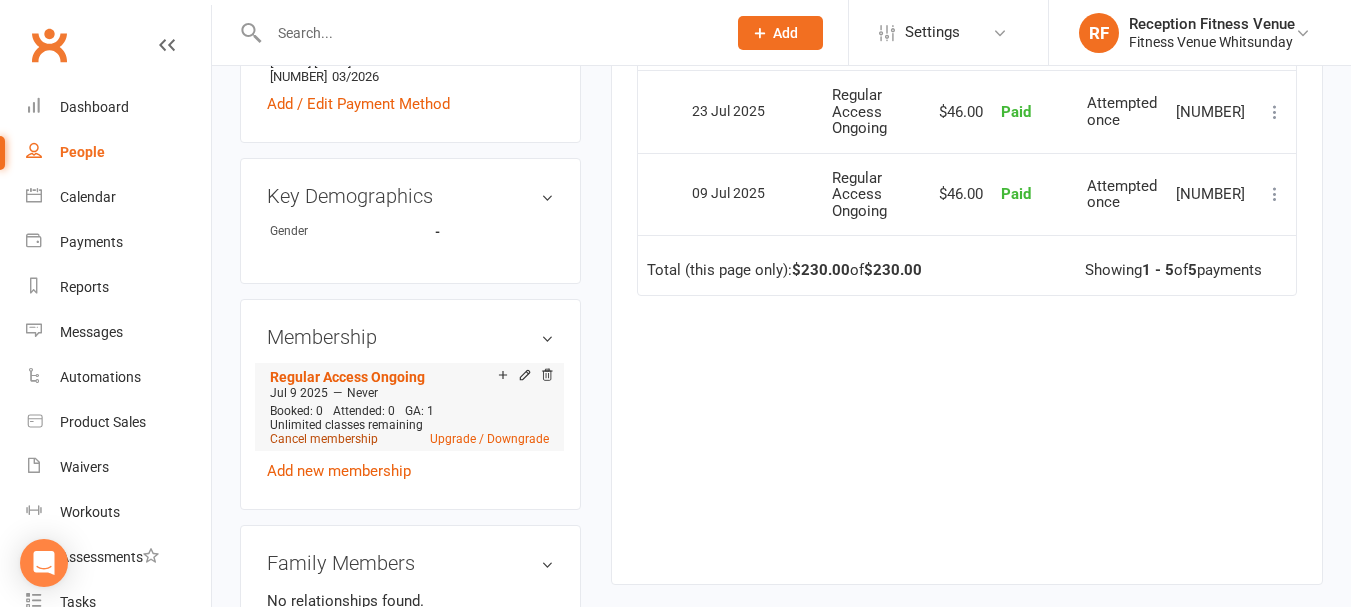 click on "Cancel membership" at bounding box center (324, 439) 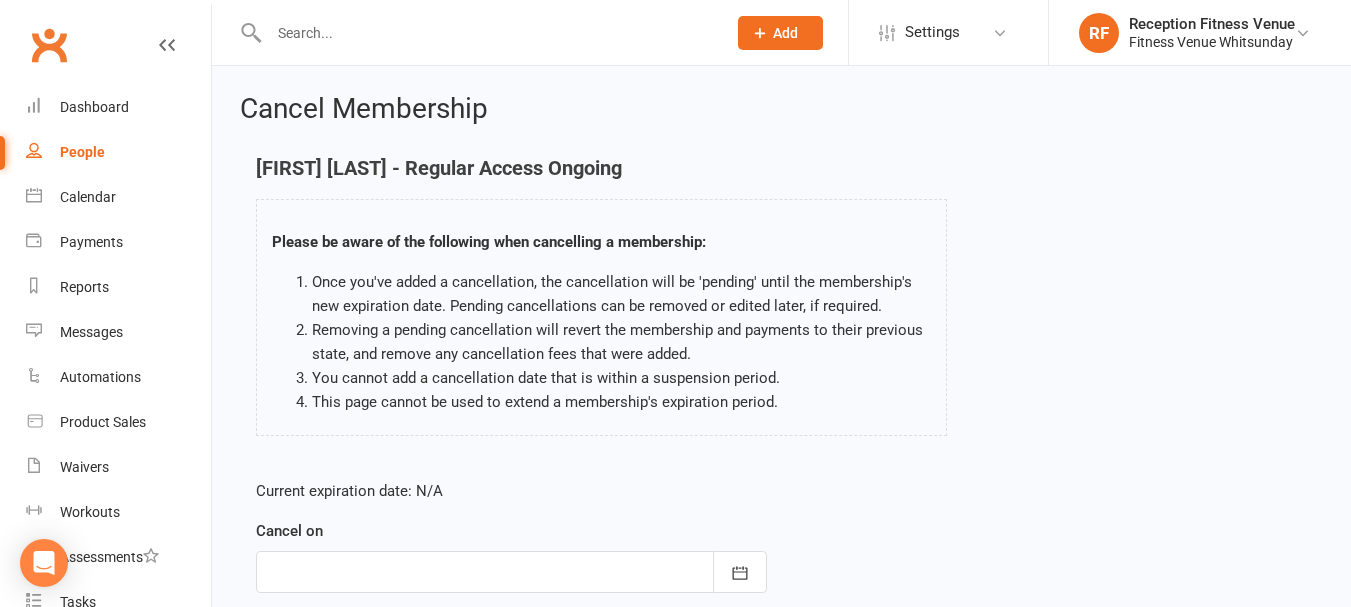 scroll, scrollTop: 200, scrollLeft: 0, axis: vertical 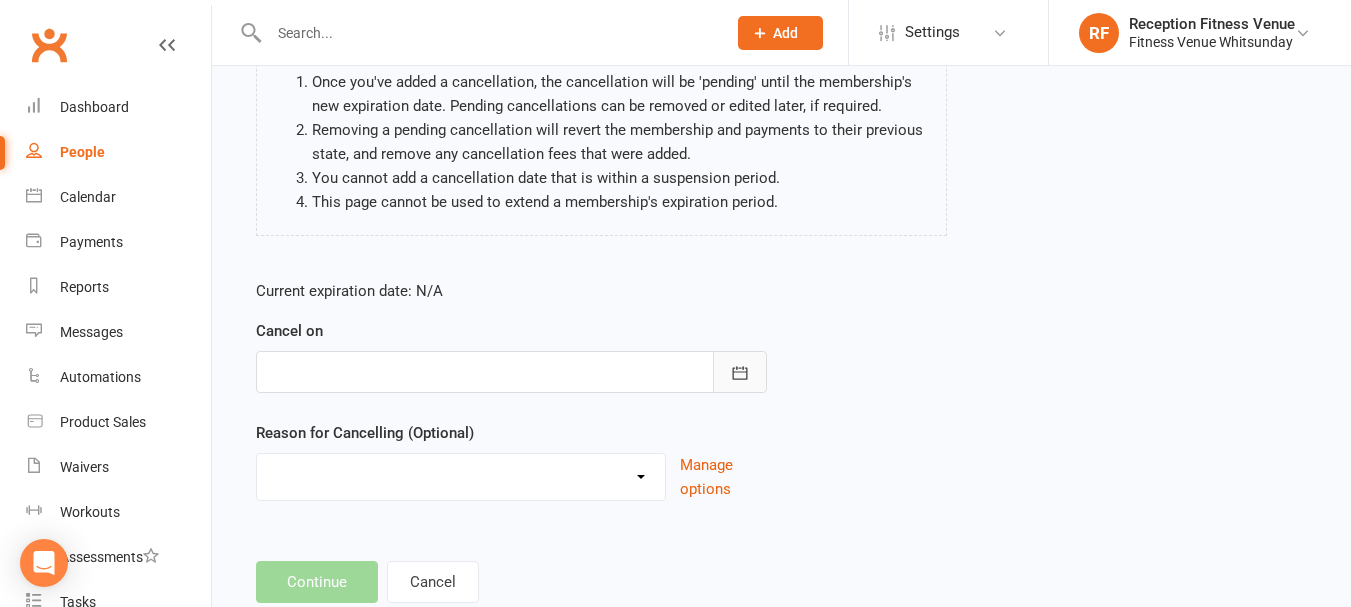 click 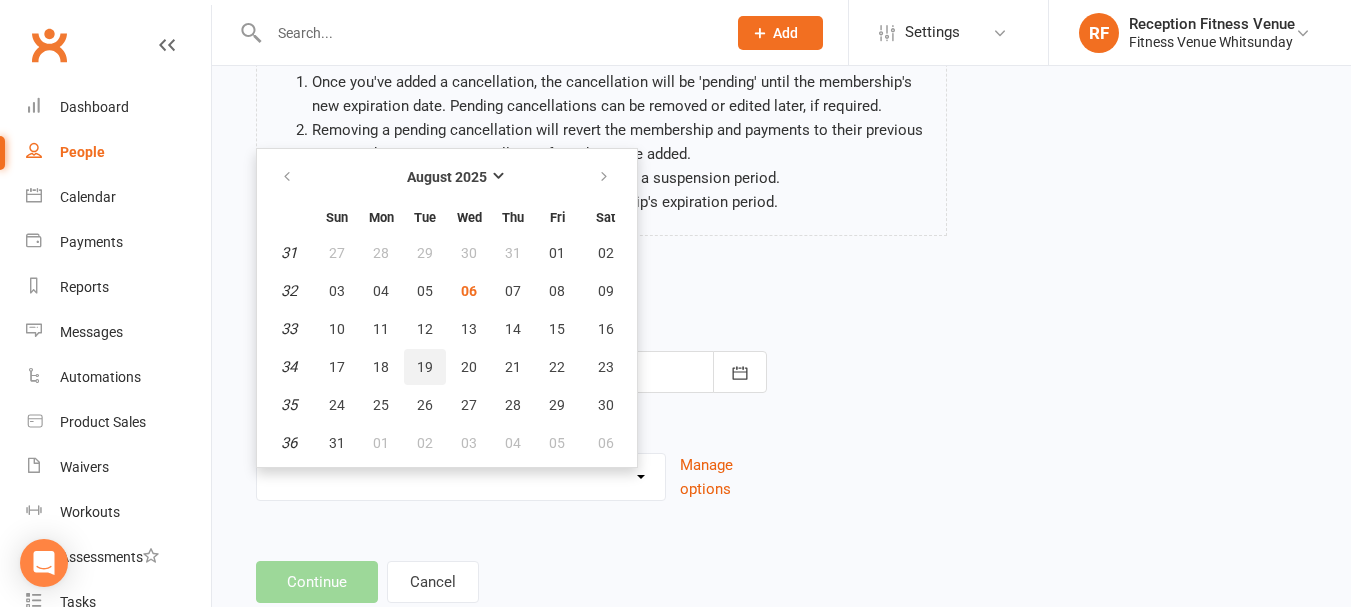 click on "19" at bounding box center [425, 367] 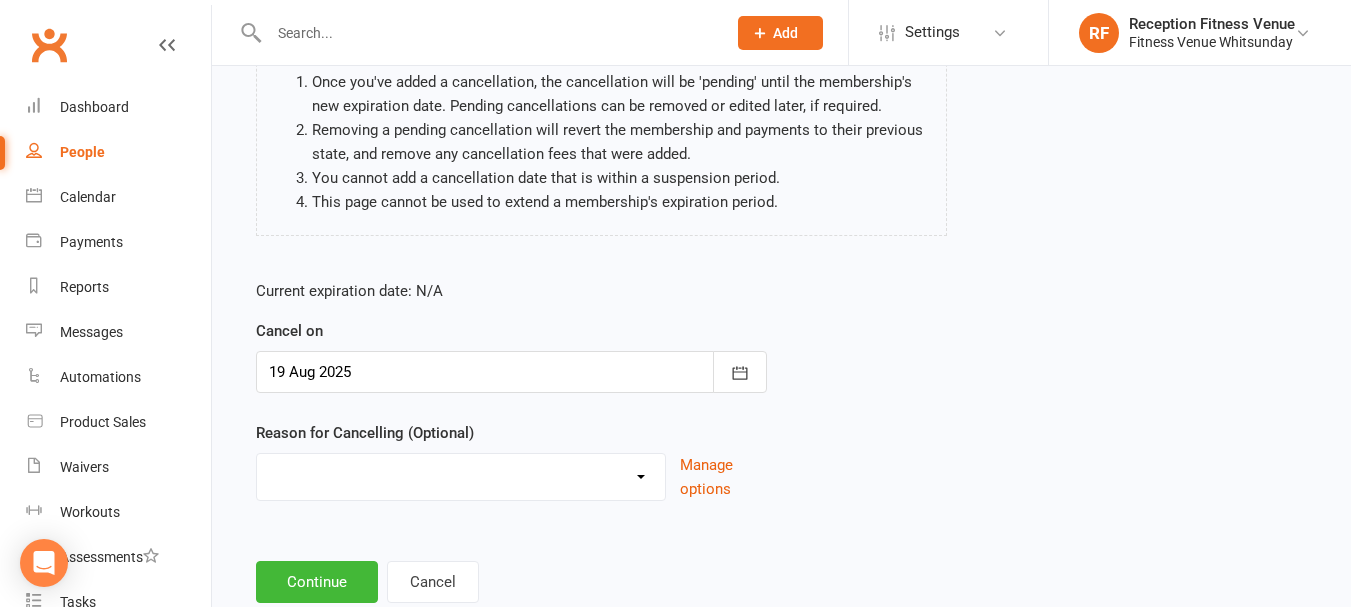 click on "Email request Excessive defaults Holiday Injury Leaving town Other reason" at bounding box center (461, 474) 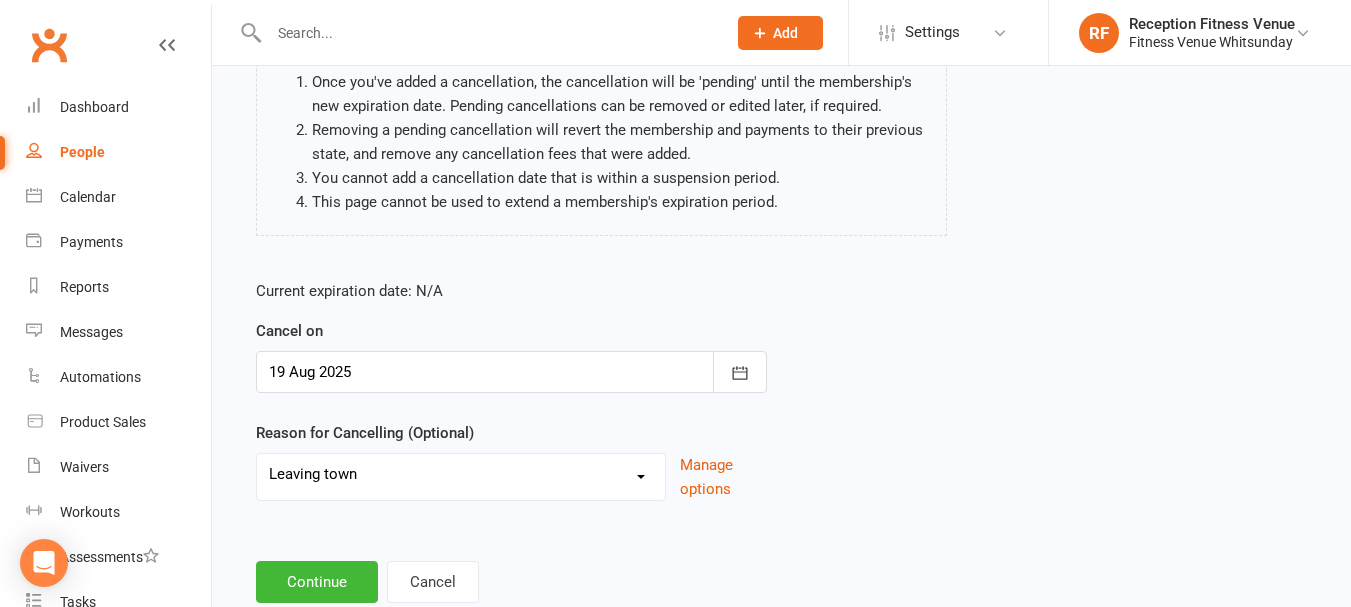 click on "Email request Excessive defaults Holiday Injury Leaving town Other reason" at bounding box center [461, 474] 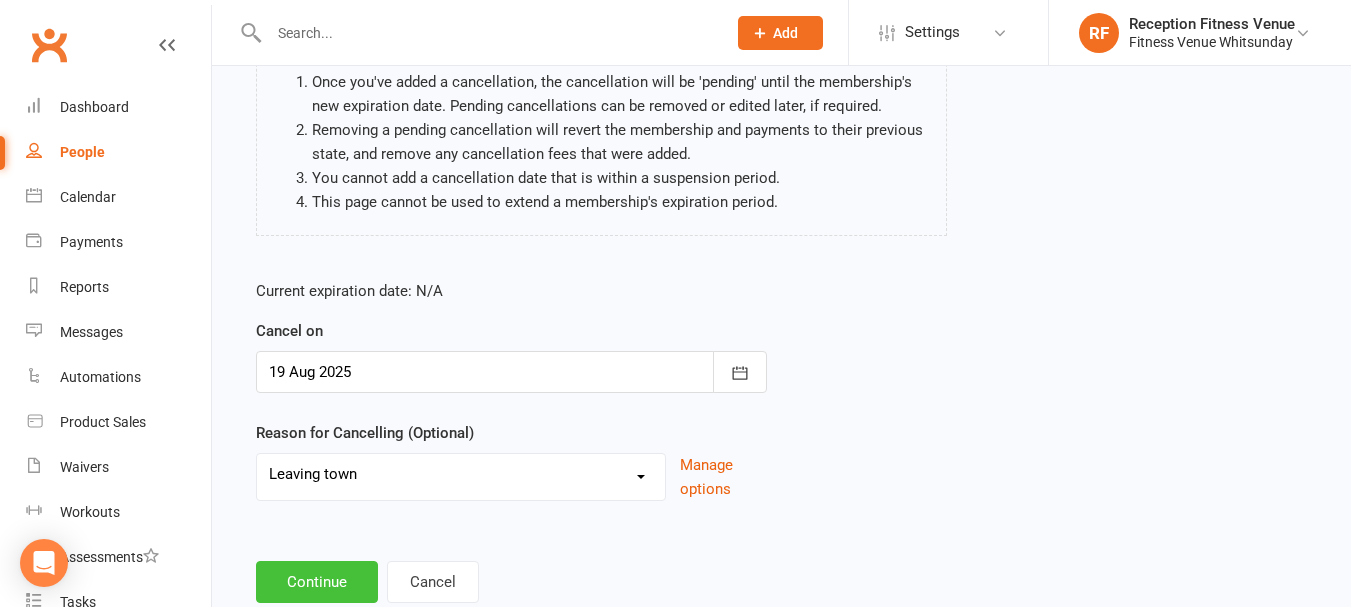 click on "Continue" at bounding box center (317, 582) 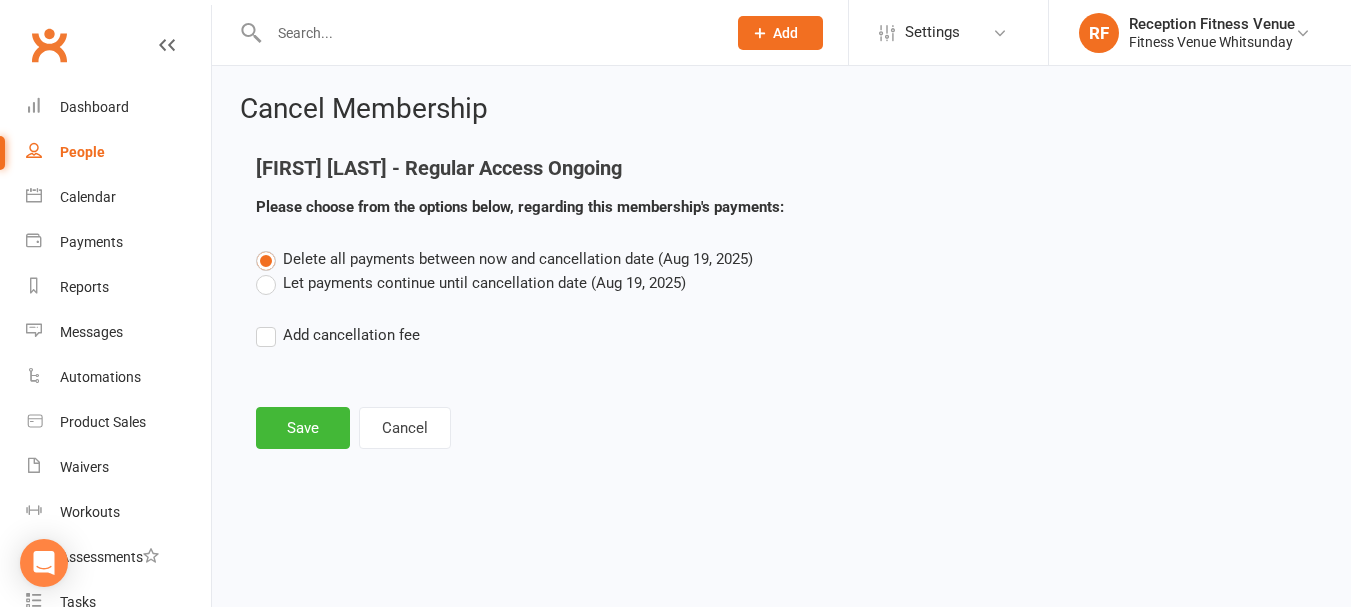 scroll, scrollTop: 0, scrollLeft: 0, axis: both 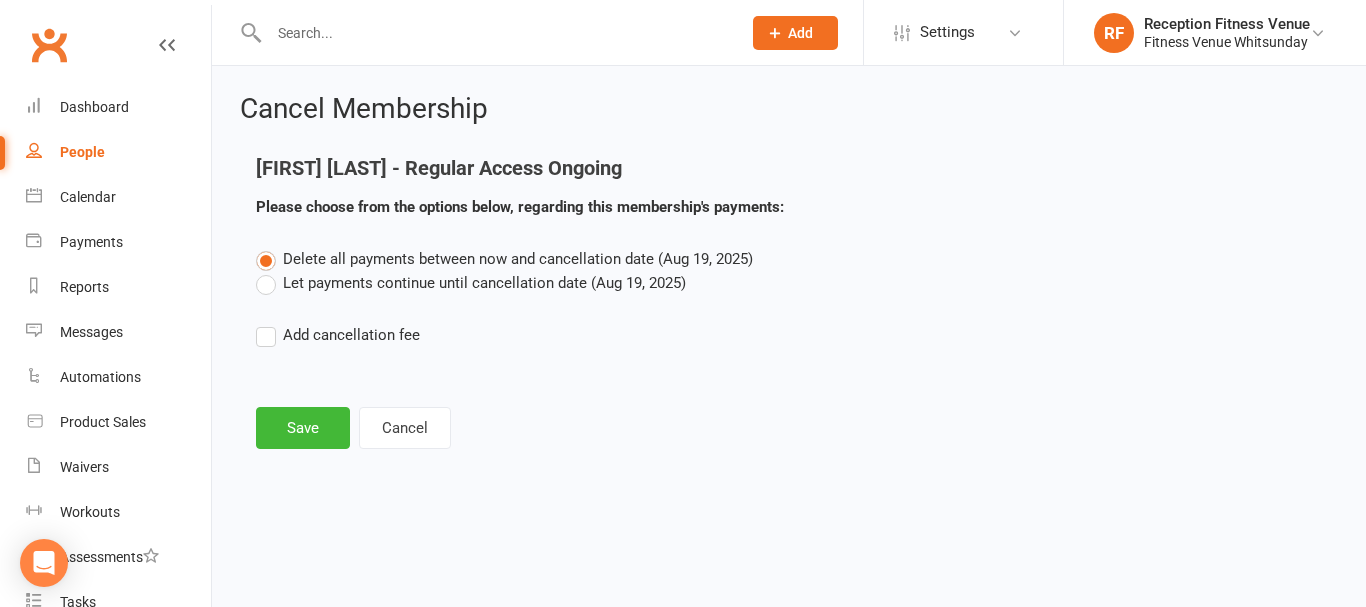 click on "Let payments continue until cancellation date (Aug 19, 2025)" at bounding box center (471, 283) 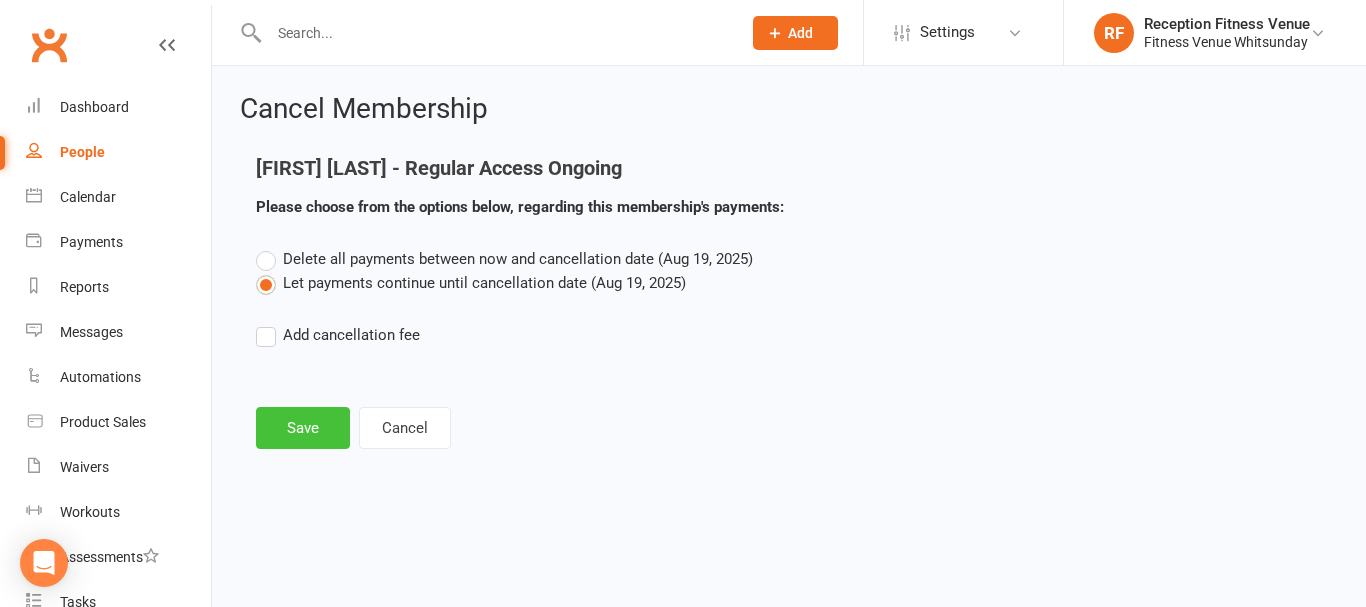click on "Save" at bounding box center [303, 428] 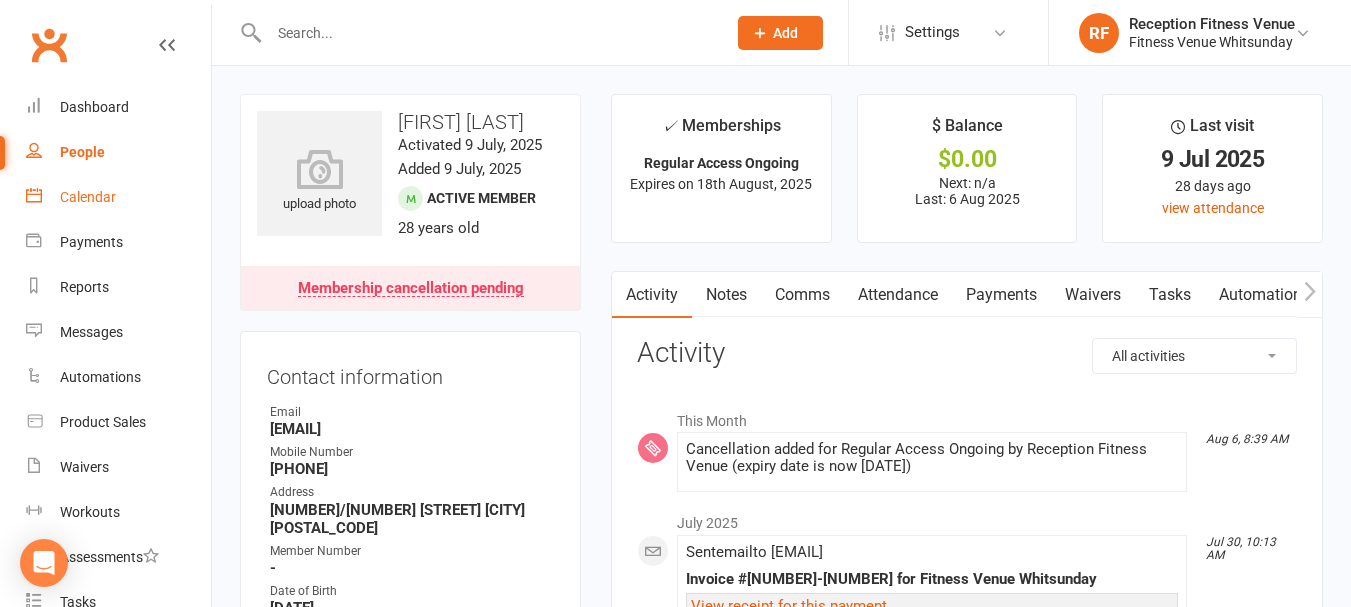 click on "Calendar" at bounding box center [88, 197] 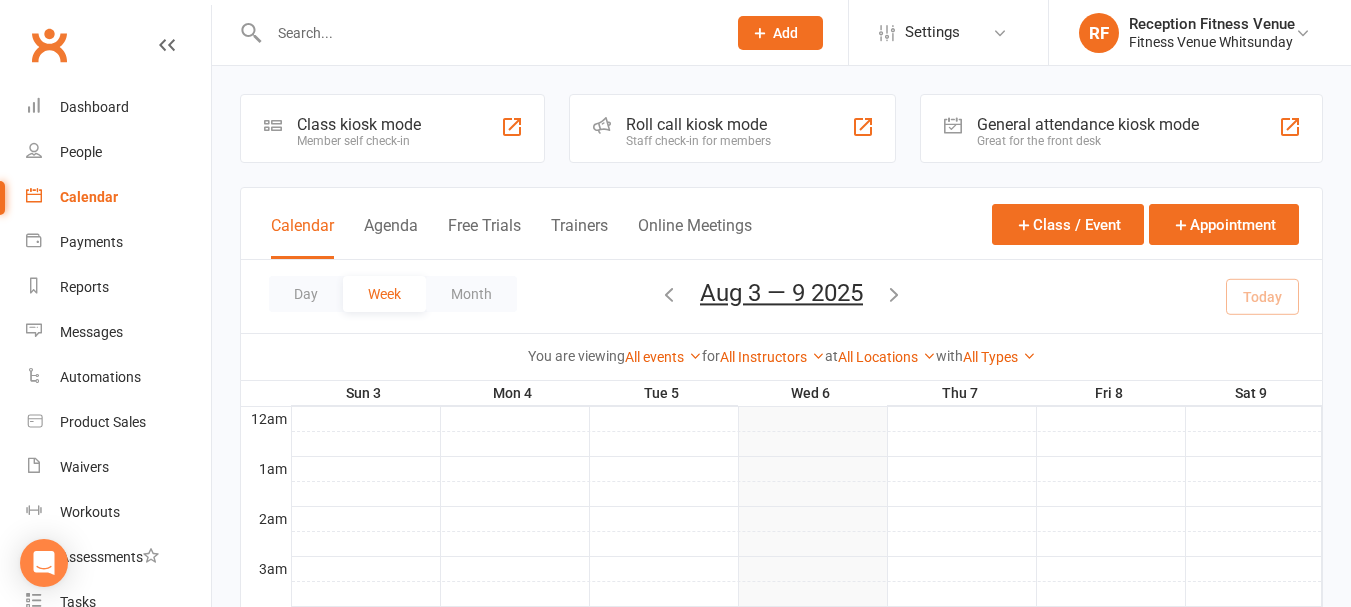 click on "General attendance kiosk mode" at bounding box center (1088, 124) 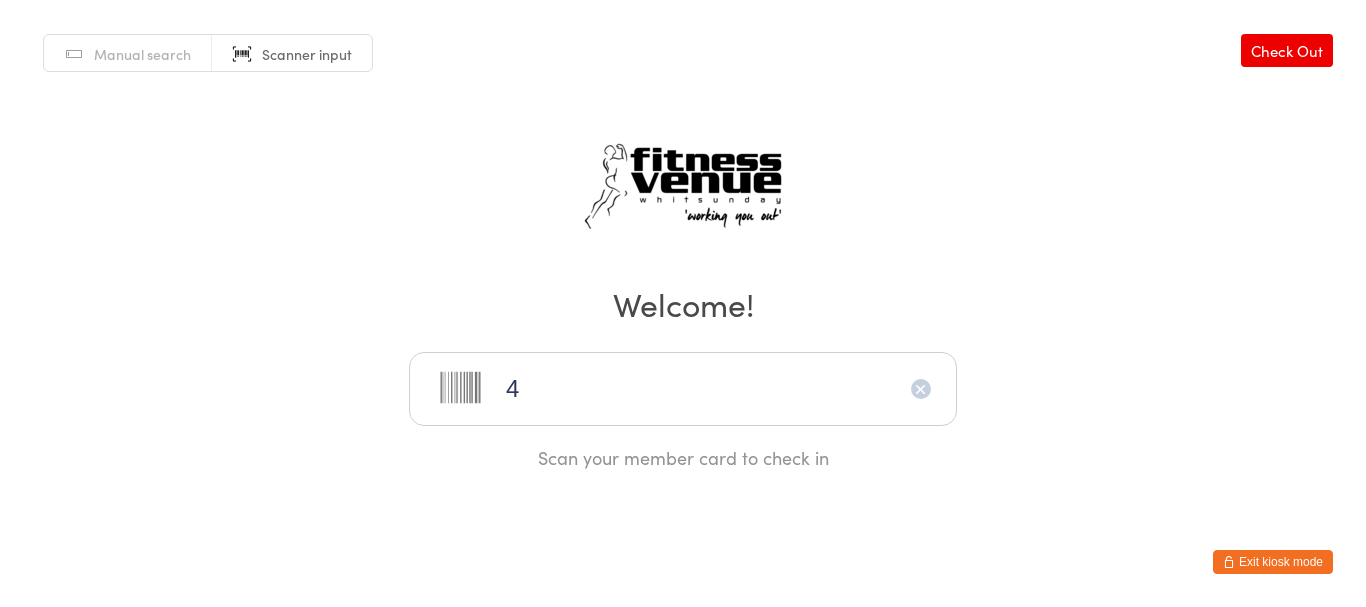 scroll, scrollTop: 0, scrollLeft: 0, axis: both 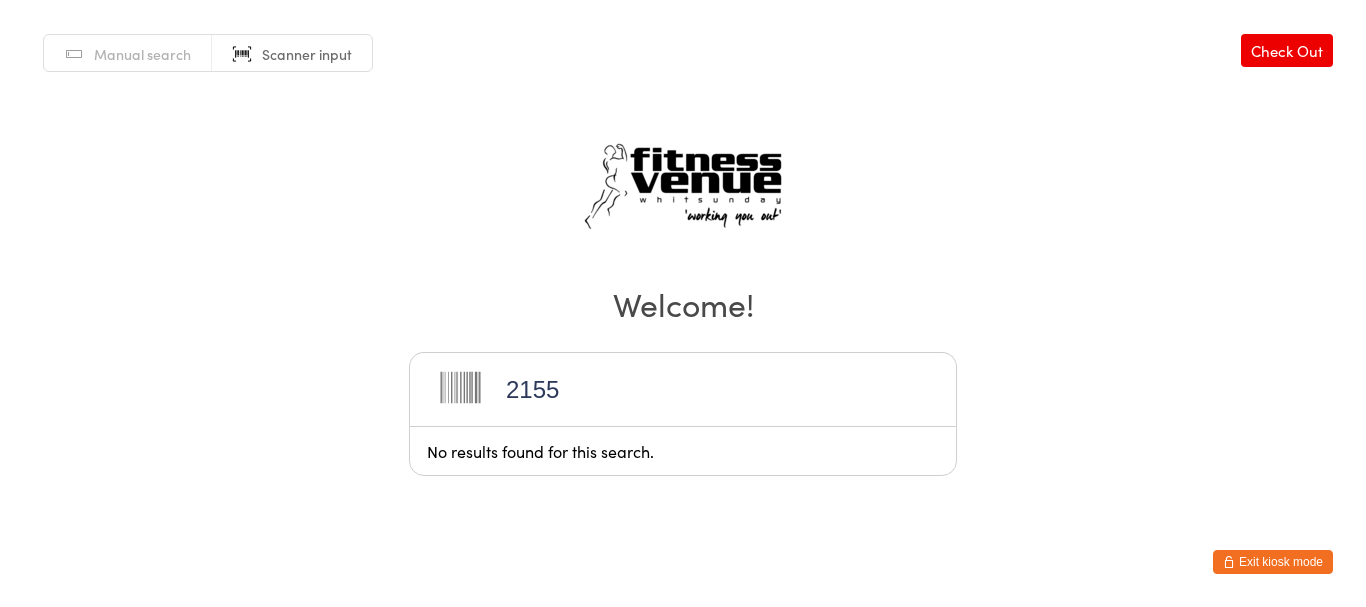type on "21550" 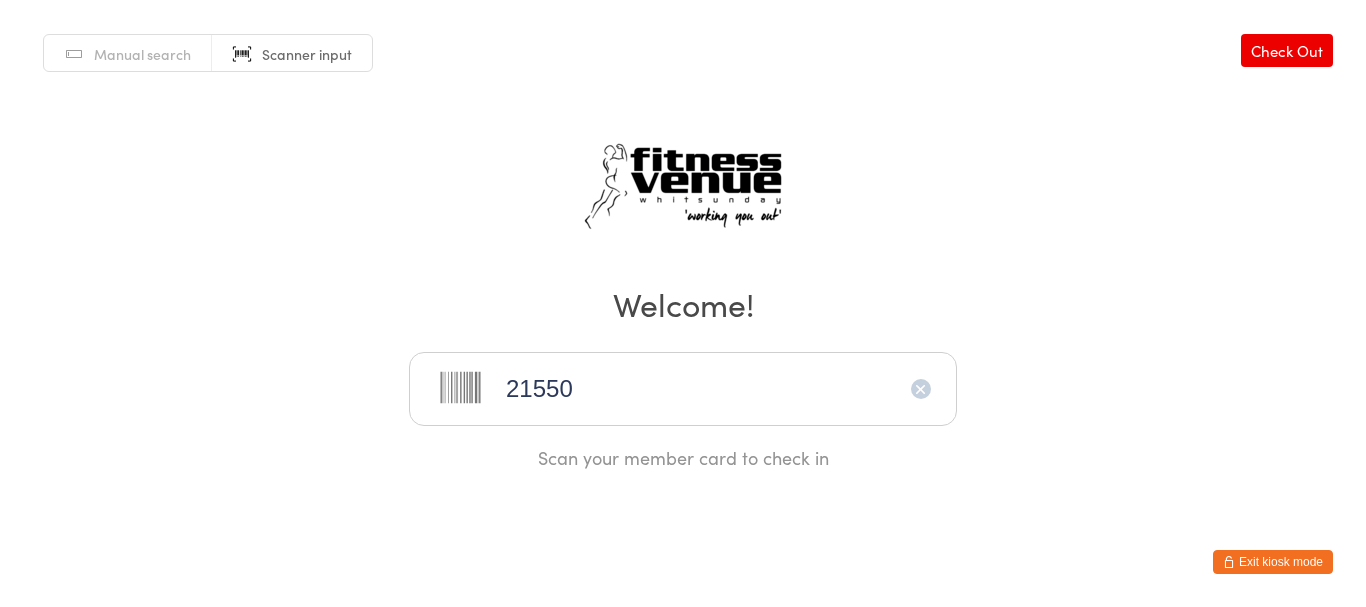 type 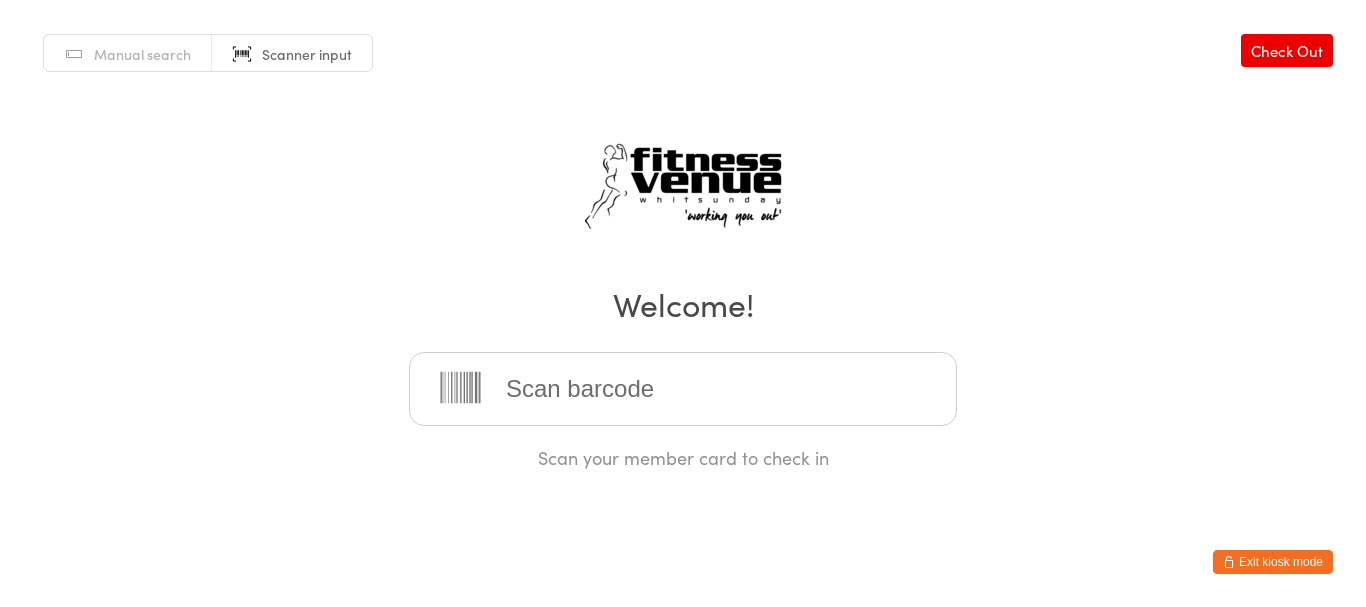 click on "Exit kiosk mode" at bounding box center (1273, 562) 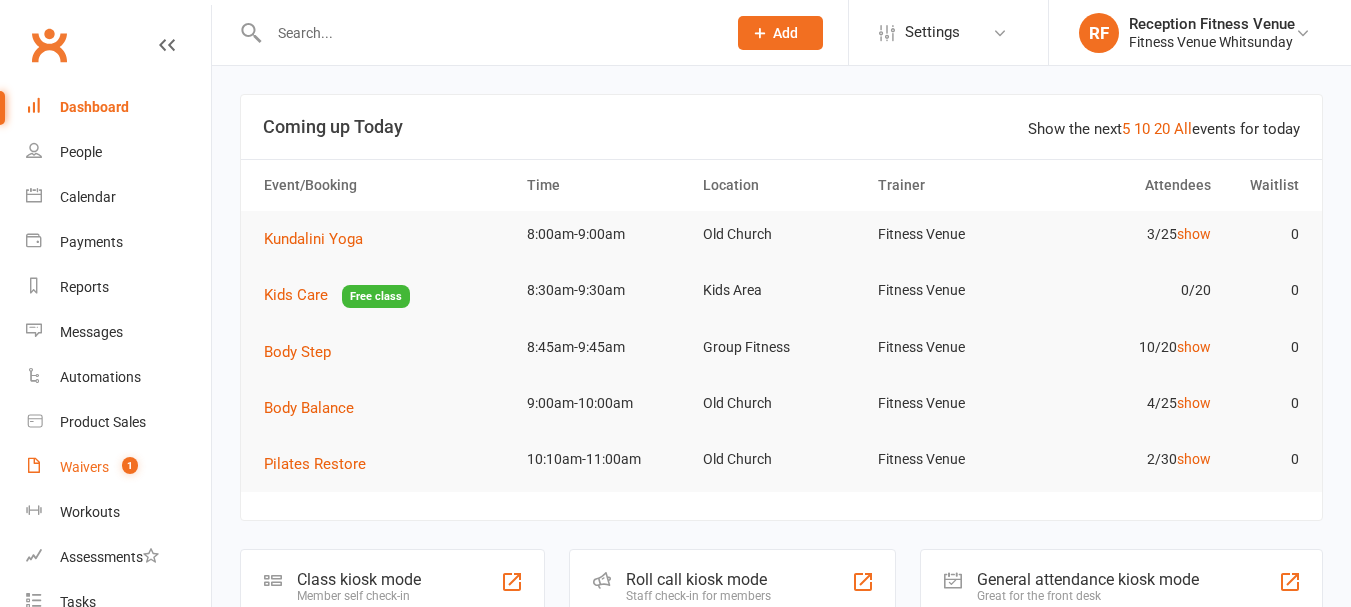 scroll, scrollTop: 0, scrollLeft: 0, axis: both 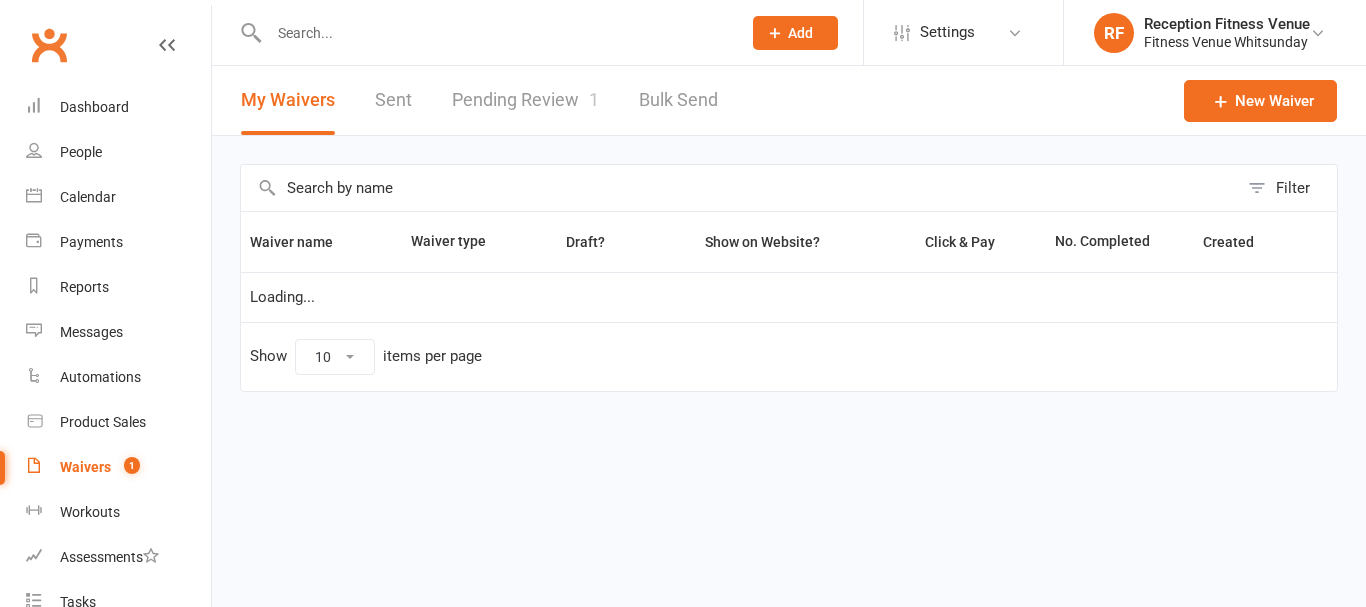 select on "50" 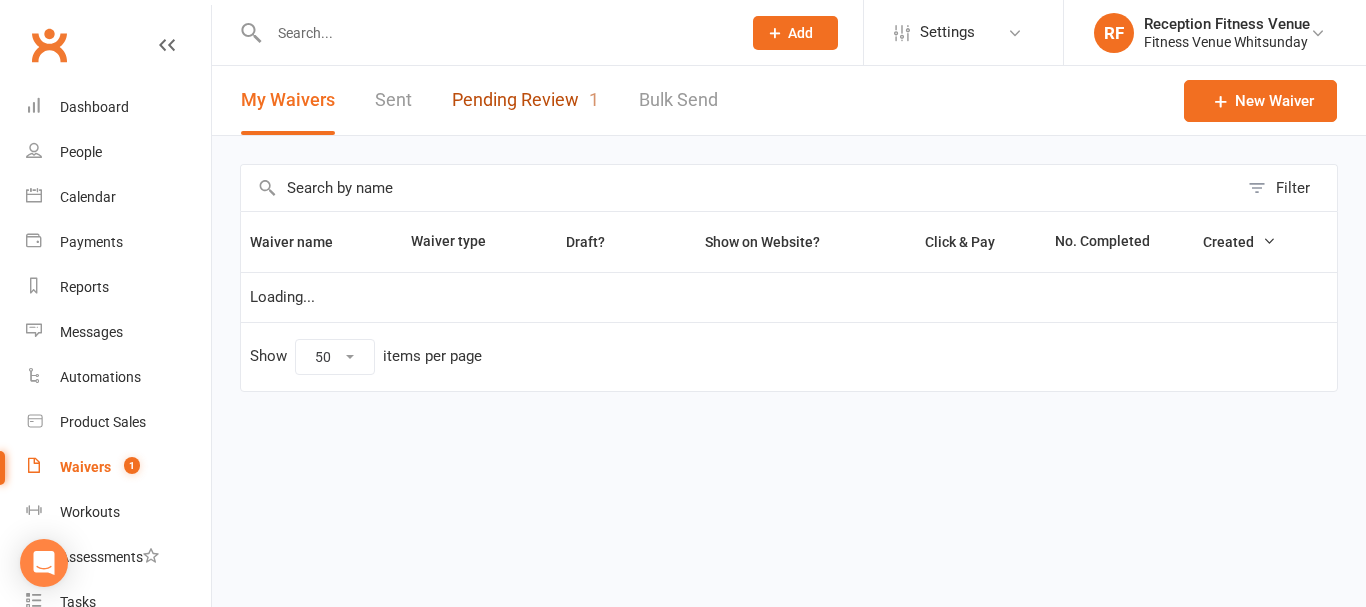 click on "Pending Review 1" at bounding box center (525, 100) 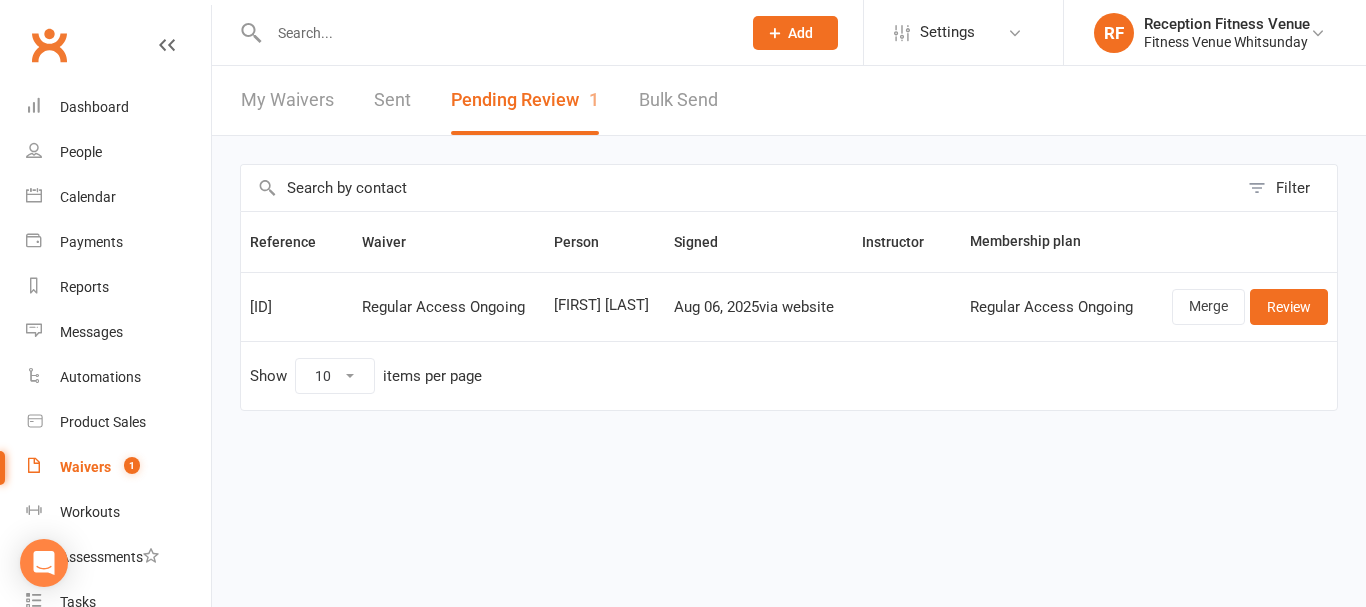 click on "Karly Bartholomew" at bounding box center (605, 305) 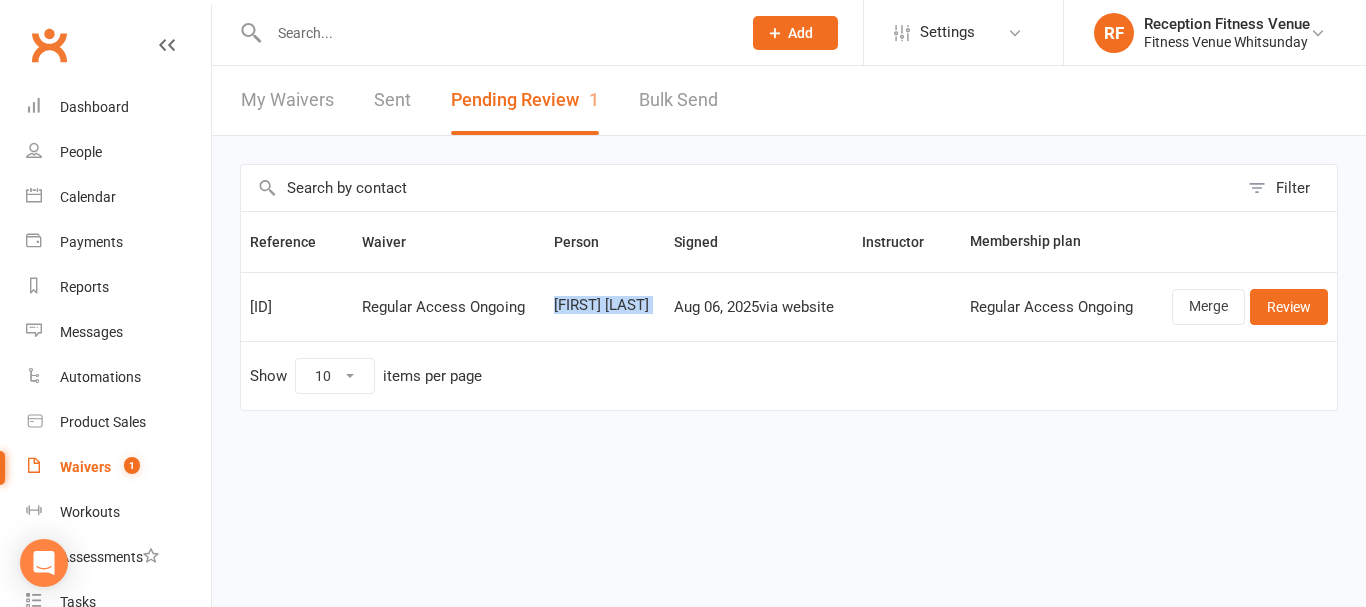 click on "Karly Bartholomew" at bounding box center (605, 305) 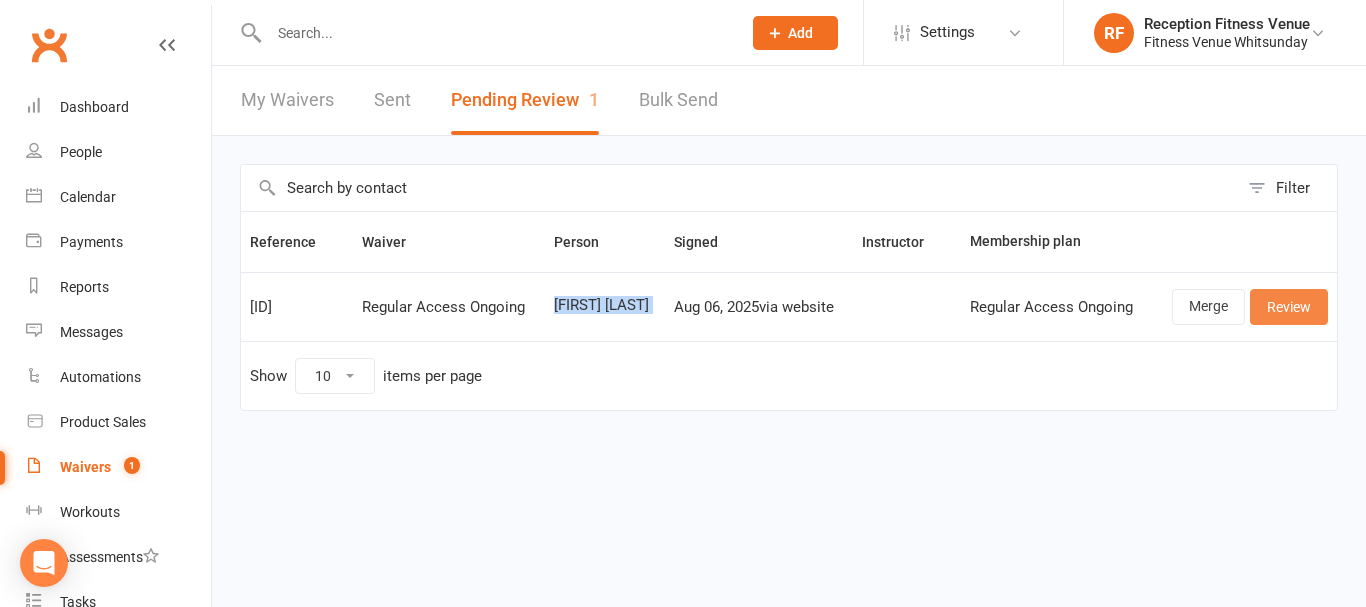 click on "Review" at bounding box center (1289, 307) 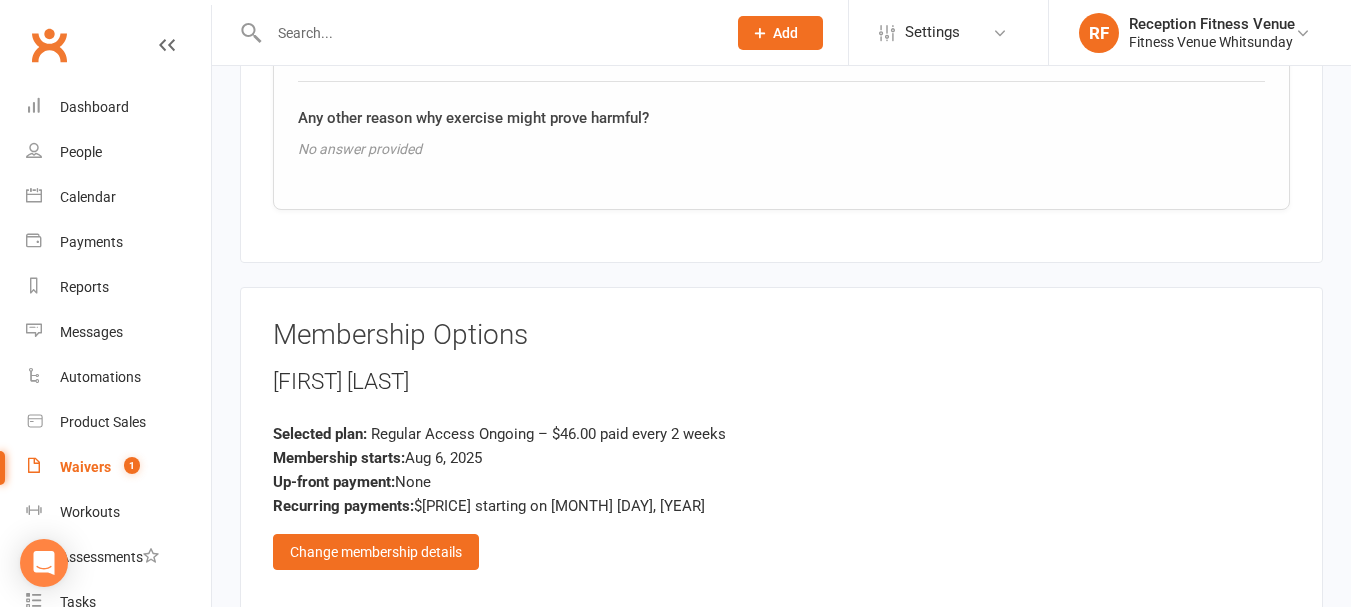 scroll, scrollTop: 2963, scrollLeft: 0, axis: vertical 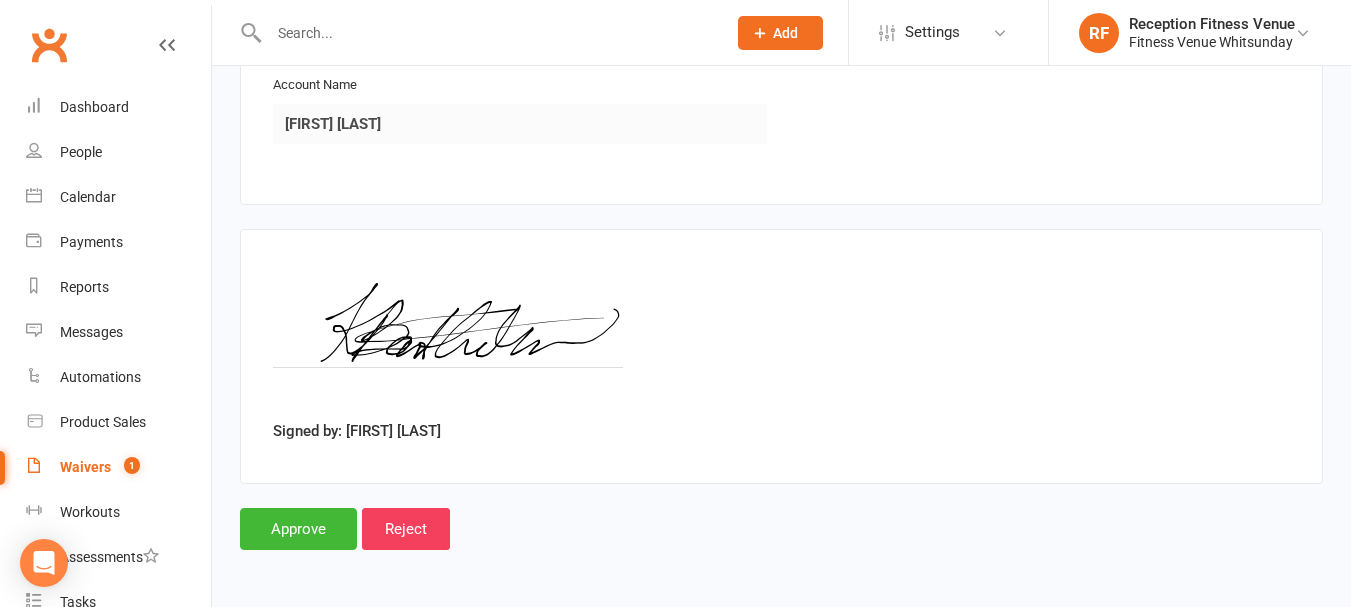 click on "Fitness Venue Whitsunday 14109790927 p: 0455666467 info@fitnessvenue.com.au PO Box 490 173 Shute Harbour Road, Cannonvale Airlie Beach, Qld, 4802, AU First Name Karly Last Name Bartholomew Email Karly.bartholomew@gmail.com Mobile Phone 0425533180 Address Line 1 25 Sunset Drive Address Line 2 City Jubilee Pocket Zip / Post Code 4802 State / Province Qld Date of Birth 1993-05-17 Emergency Contact Details Emergency Contact Name Relationship to Member Email Mobile Phone Address Karly Bartholomew Questionnaire Asthma or breathing difficulties Yes High blood pressure, fainting or dizzy spells No Any heart or stroke conditions No A pre-diabetic or diabetic condition No Arthritis, joint, muscular or back pain No Are you currently taking any supplementation or medication? No answer provided Any other reason why exercise might prove harmful? No answer provided Membership Options  Karly Bartholomew  Selected plan:   Regular Access Ongoing – $46.00 paid every 2 weeks Membership starts:  Aug 6, 2025 Up-front payment:" at bounding box center (781, -1128) 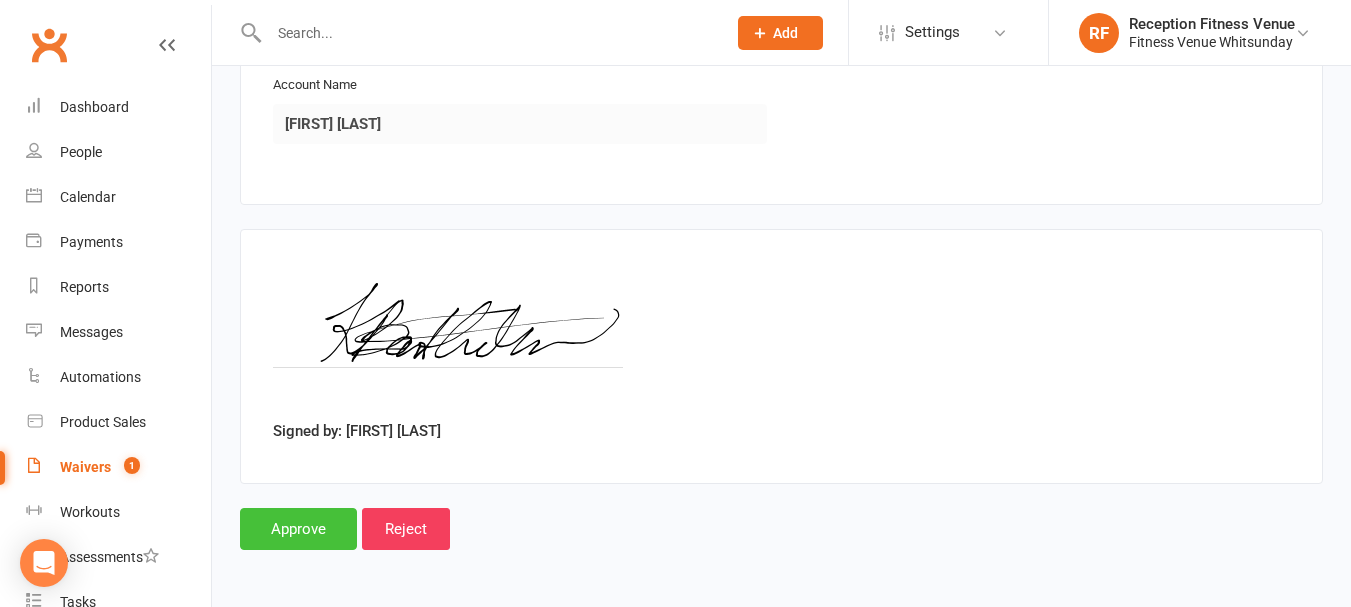 click on "Approve" at bounding box center (298, 529) 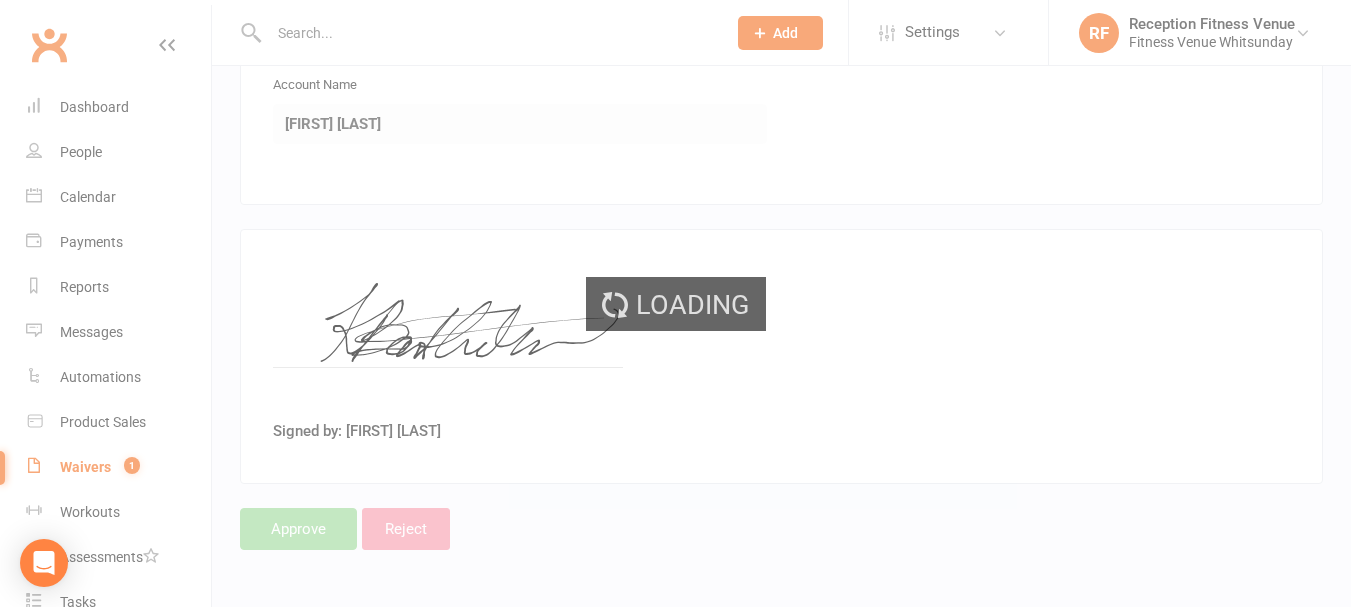 scroll, scrollTop: 0, scrollLeft: 0, axis: both 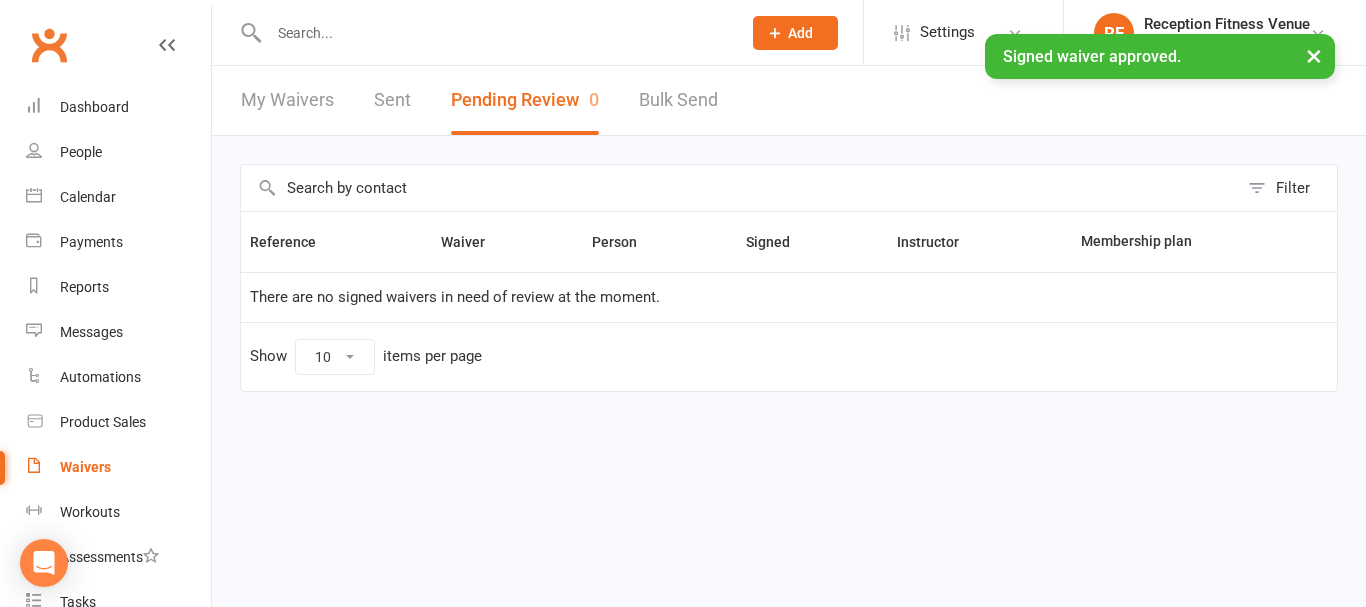 click at bounding box center [495, 33] 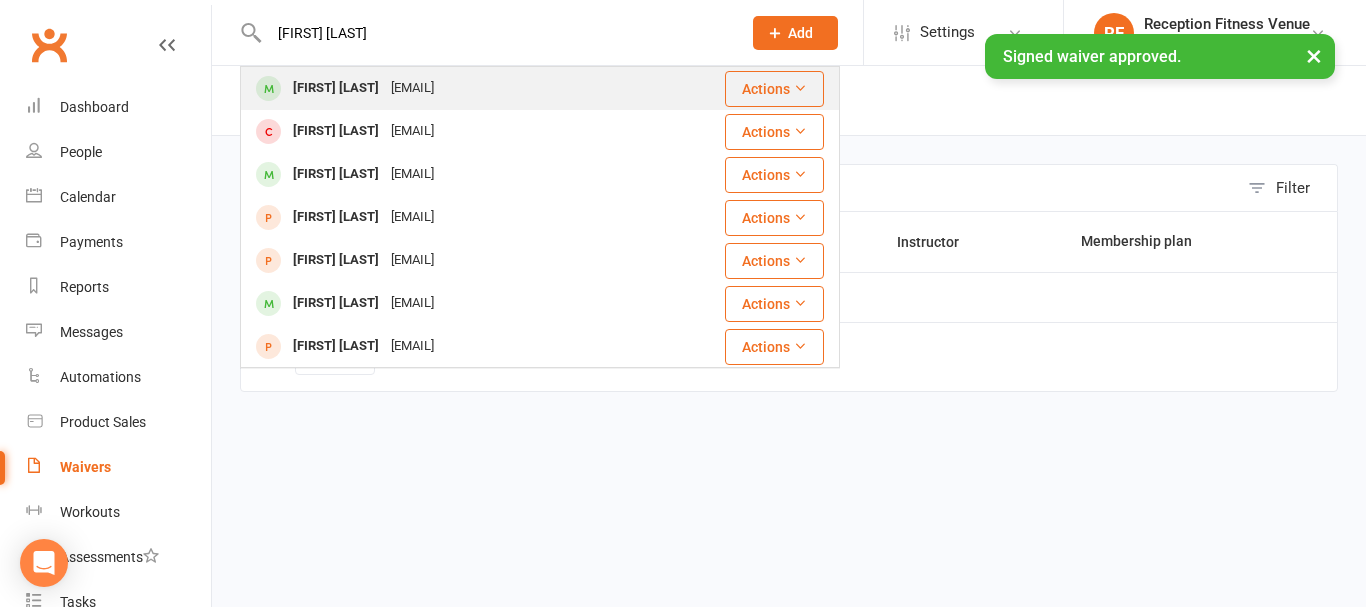 type on "Karly Bartholomew" 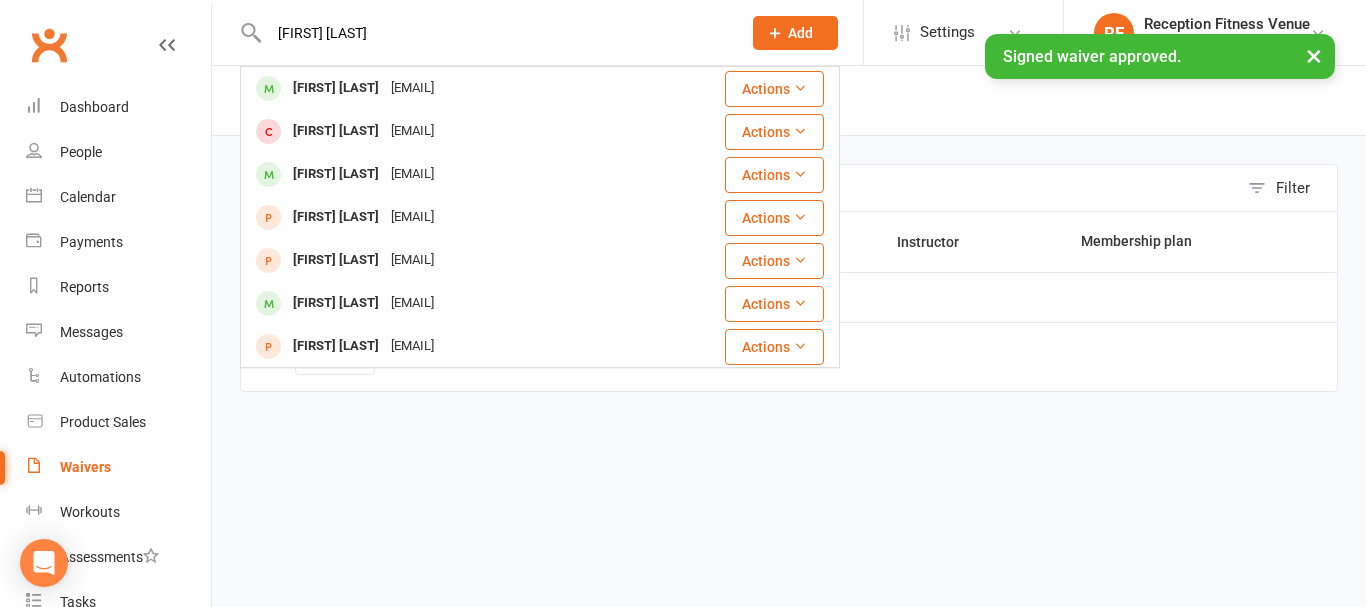 click on "Karly Bartholomew" at bounding box center [336, 88] 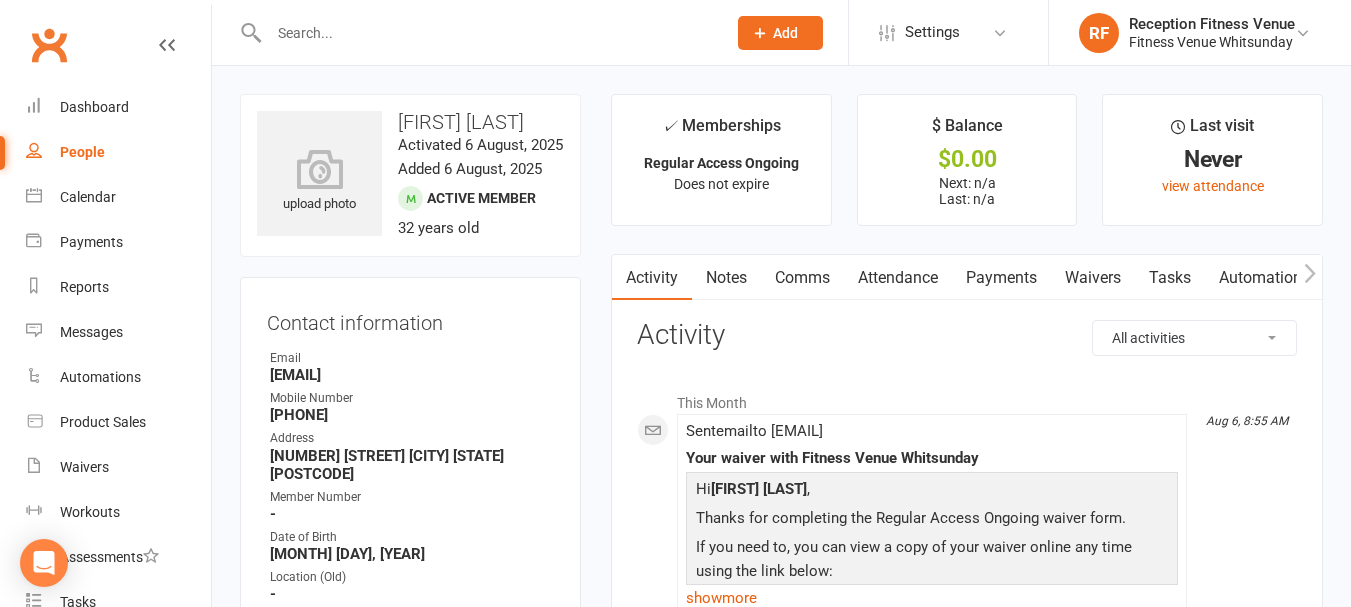 click on "Karly.bartholomew@gmail.com" at bounding box center [412, 375] 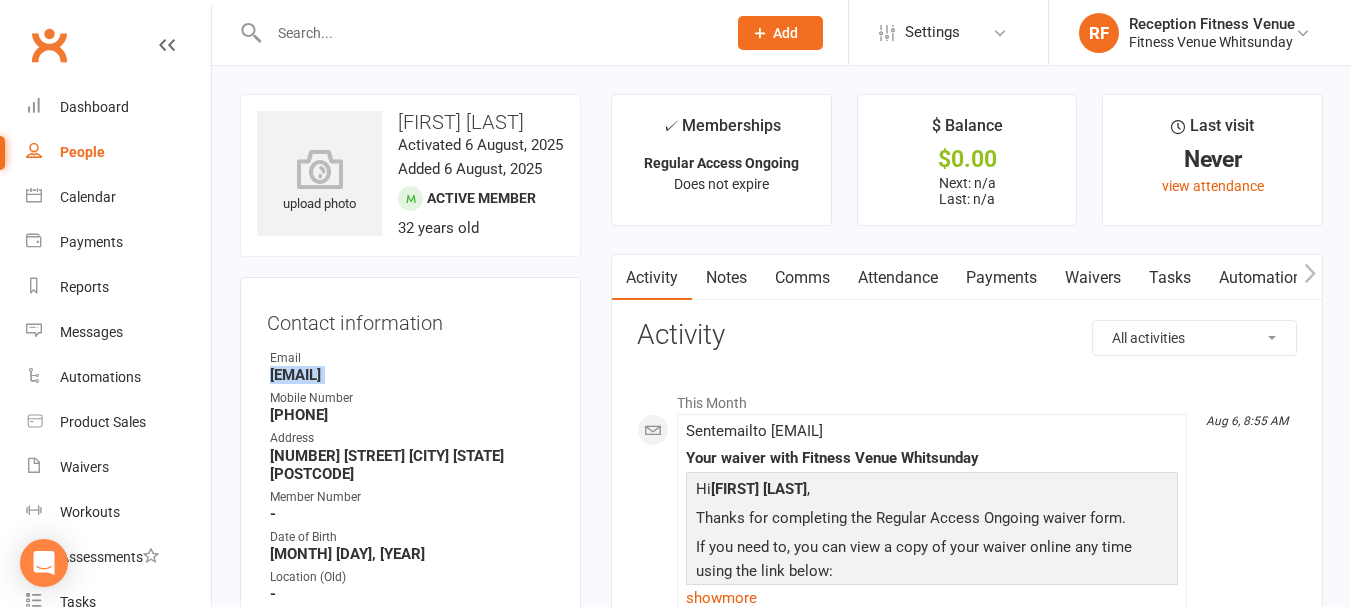 click on "Karly.bartholomew@gmail.com" at bounding box center (412, 375) 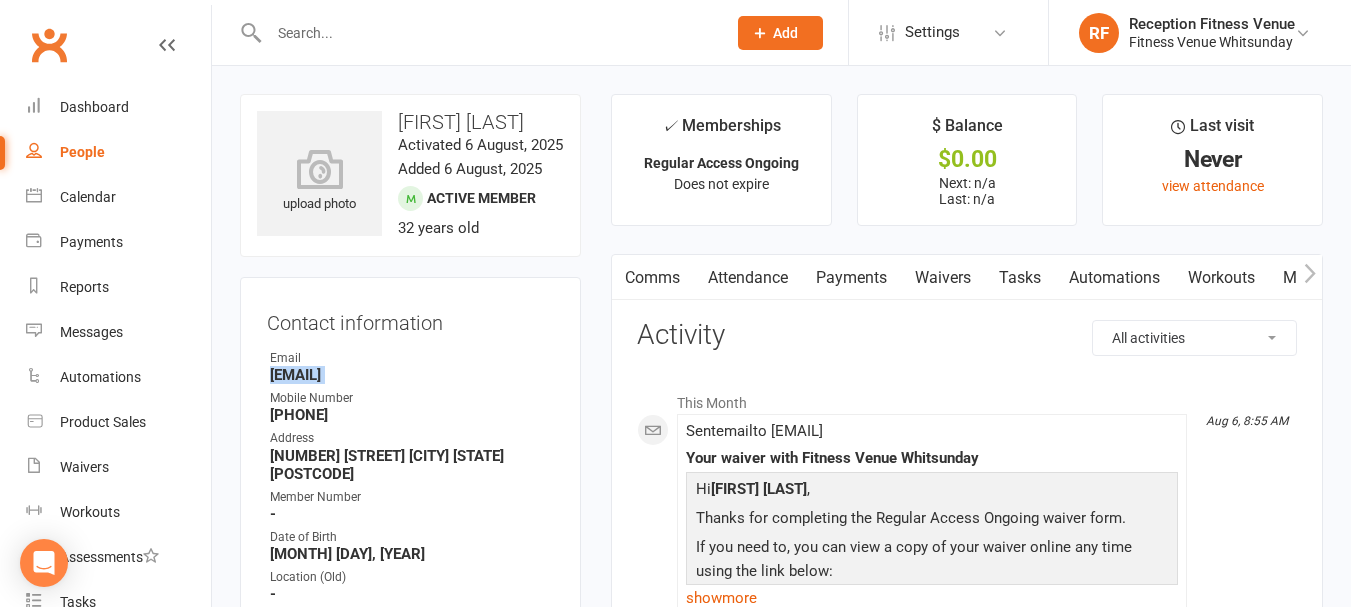 click 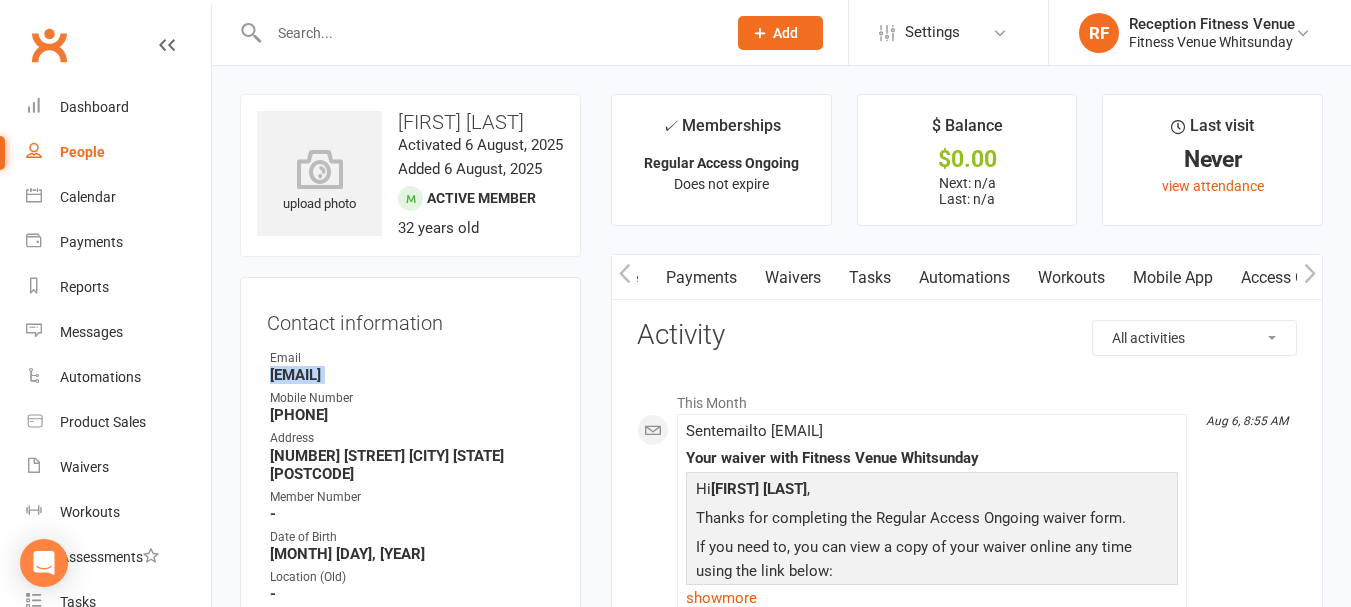 drag, startPoint x: 1269, startPoint y: 282, endPoint x: 1187, endPoint y: 325, distance: 92.5905 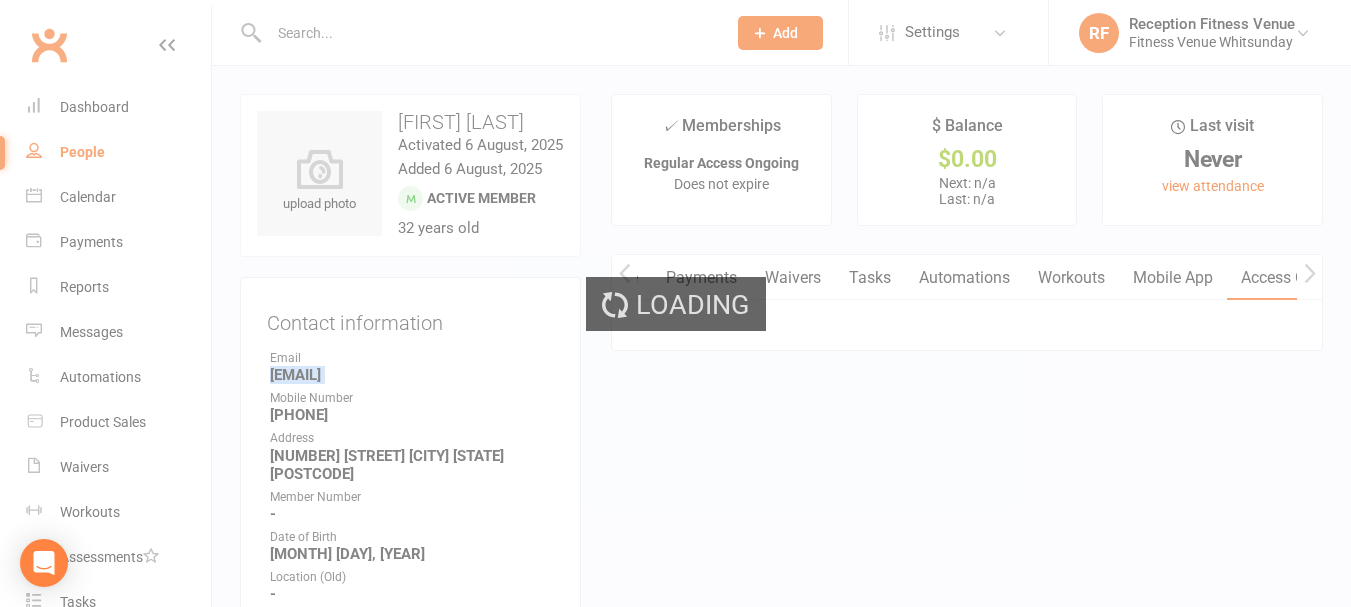 scroll, scrollTop: 0, scrollLeft: 308, axis: horizontal 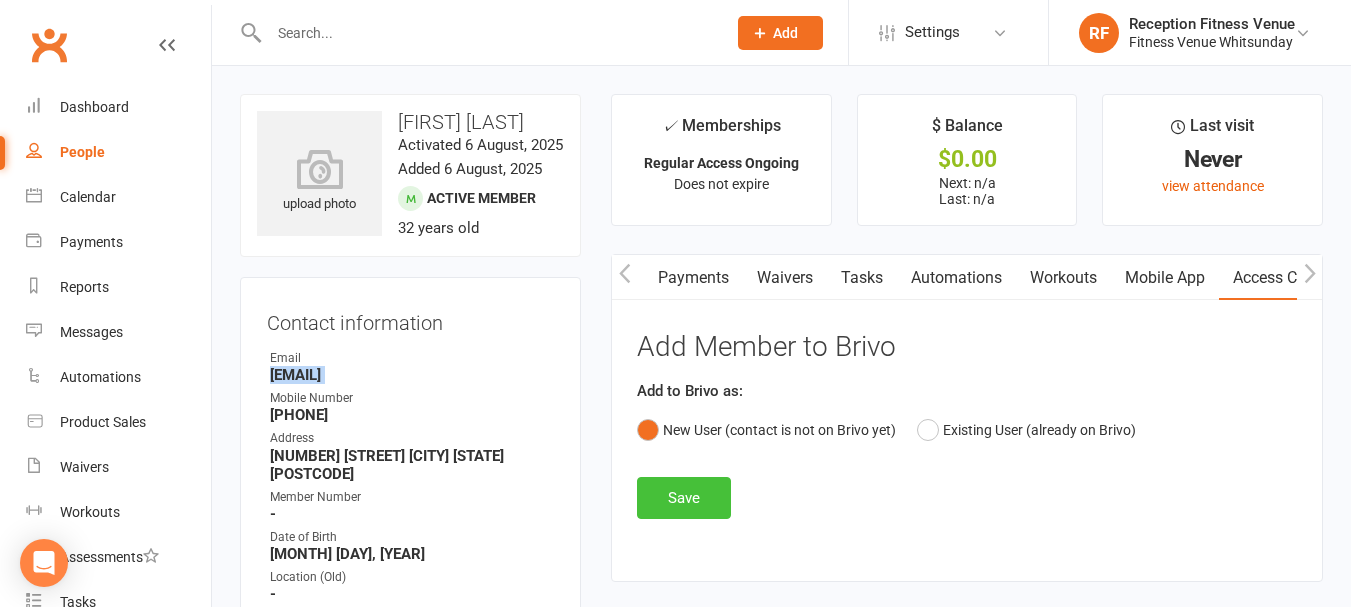 click on "Save" at bounding box center (684, 498) 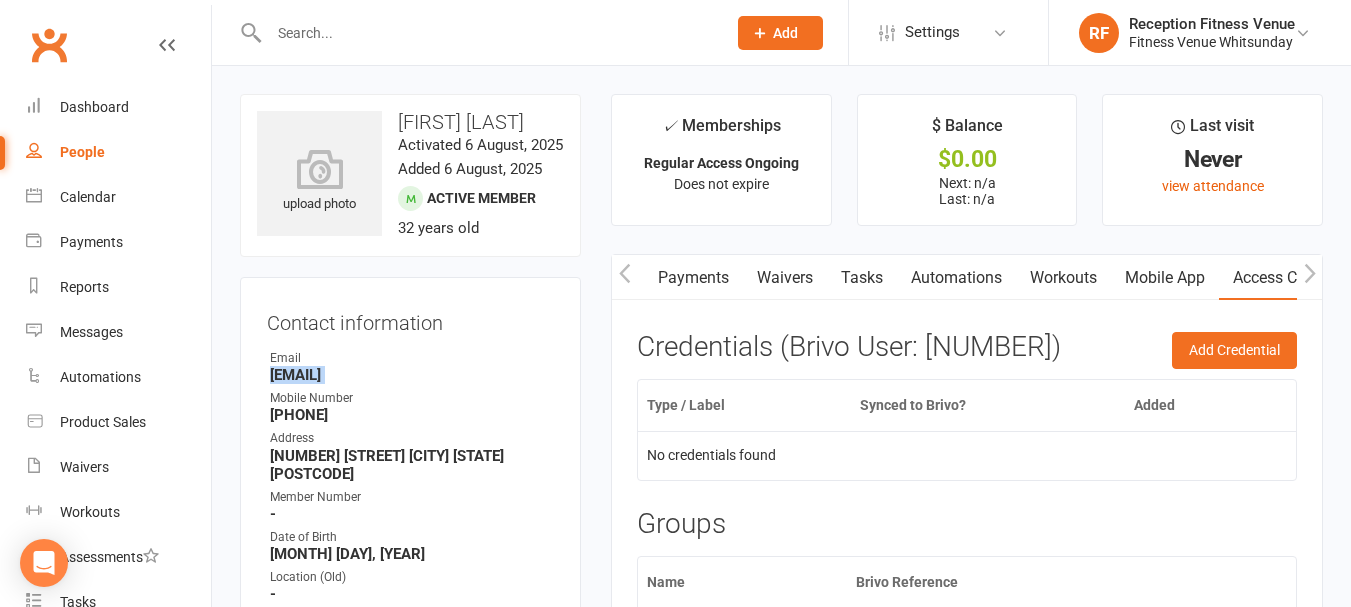 click on "Payments" at bounding box center [693, 278] 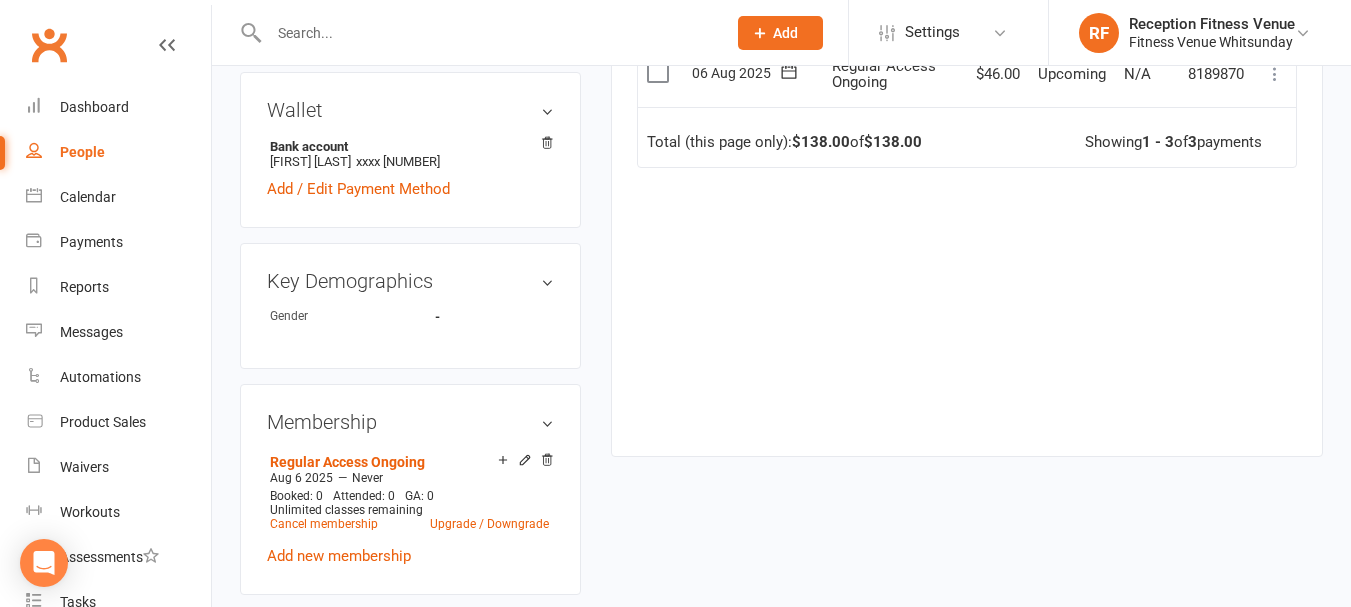 scroll, scrollTop: 0, scrollLeft: 0, axis: both 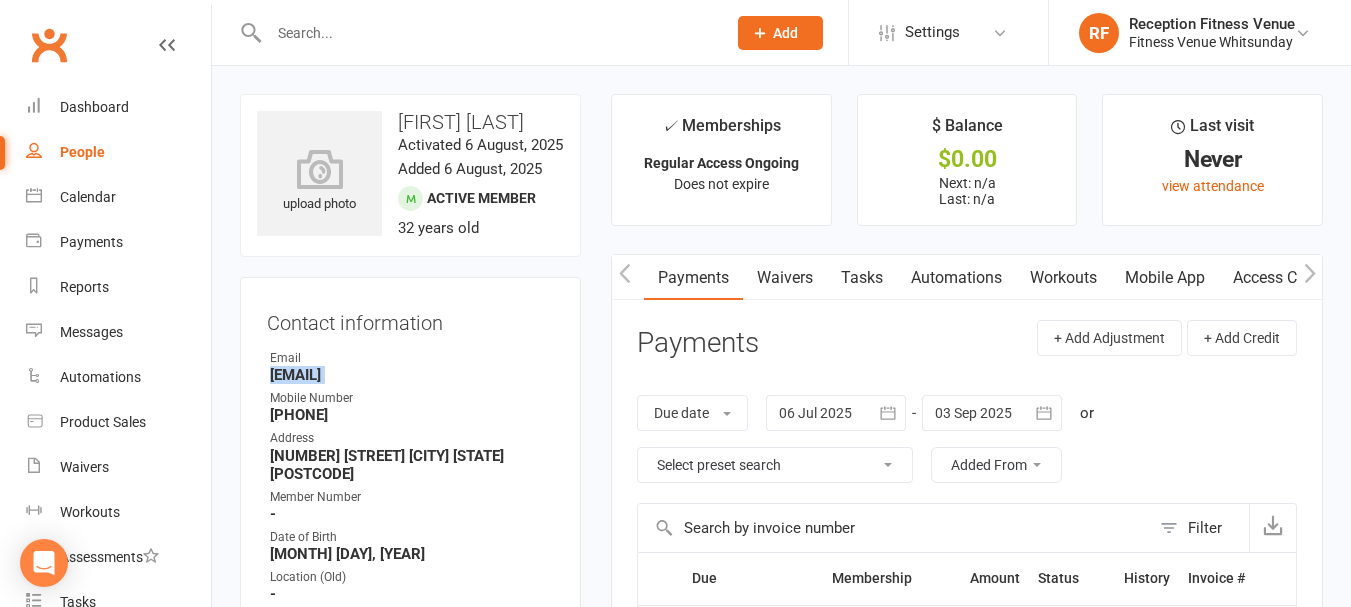 click at bounding box center (487, 33) 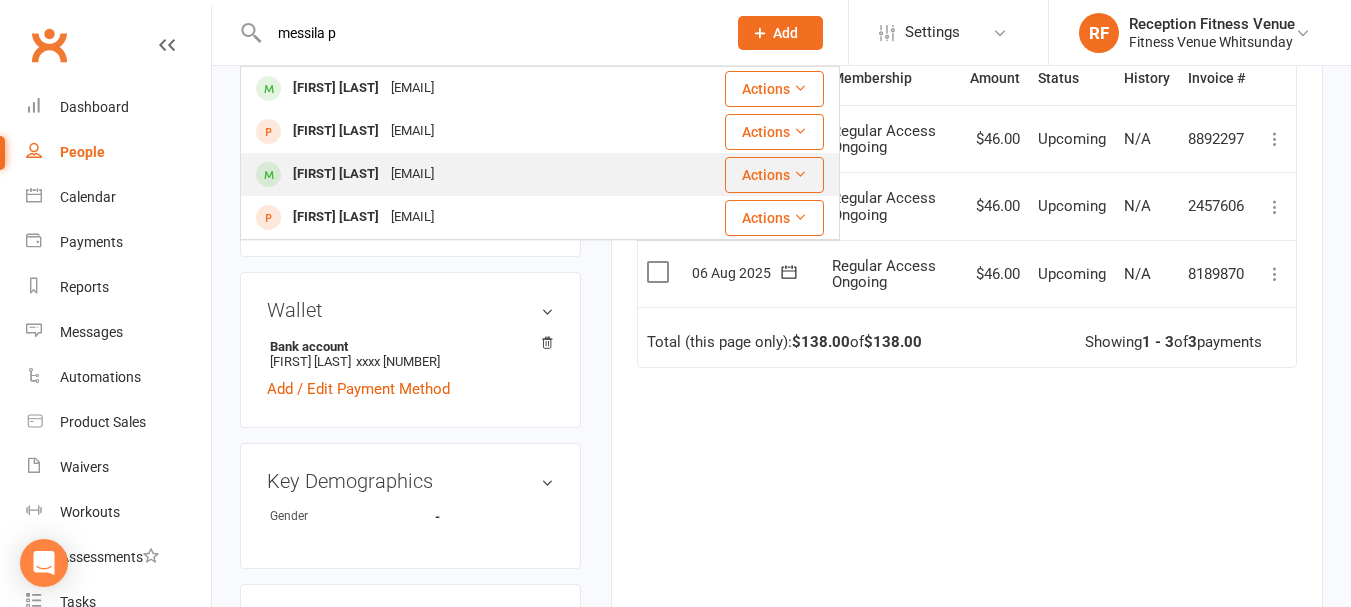 scroll, scrollTop: 0, scrollLeft: 0, axis: both 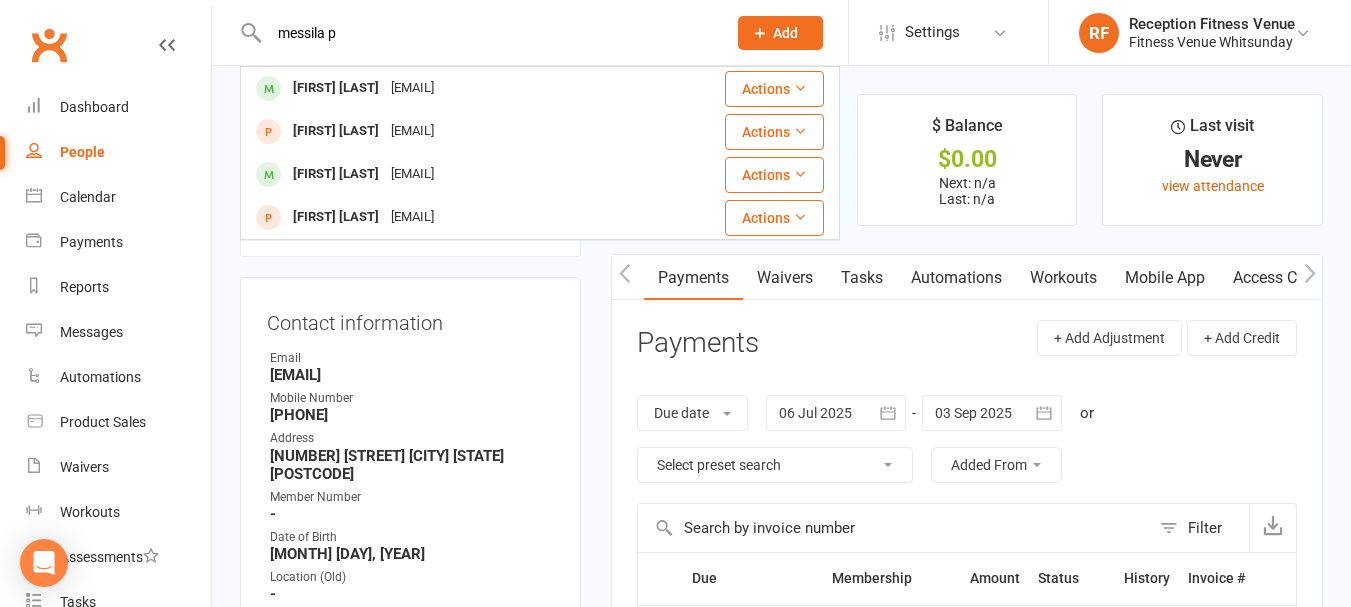 click on "messila p" at bounding box center [487, 33] 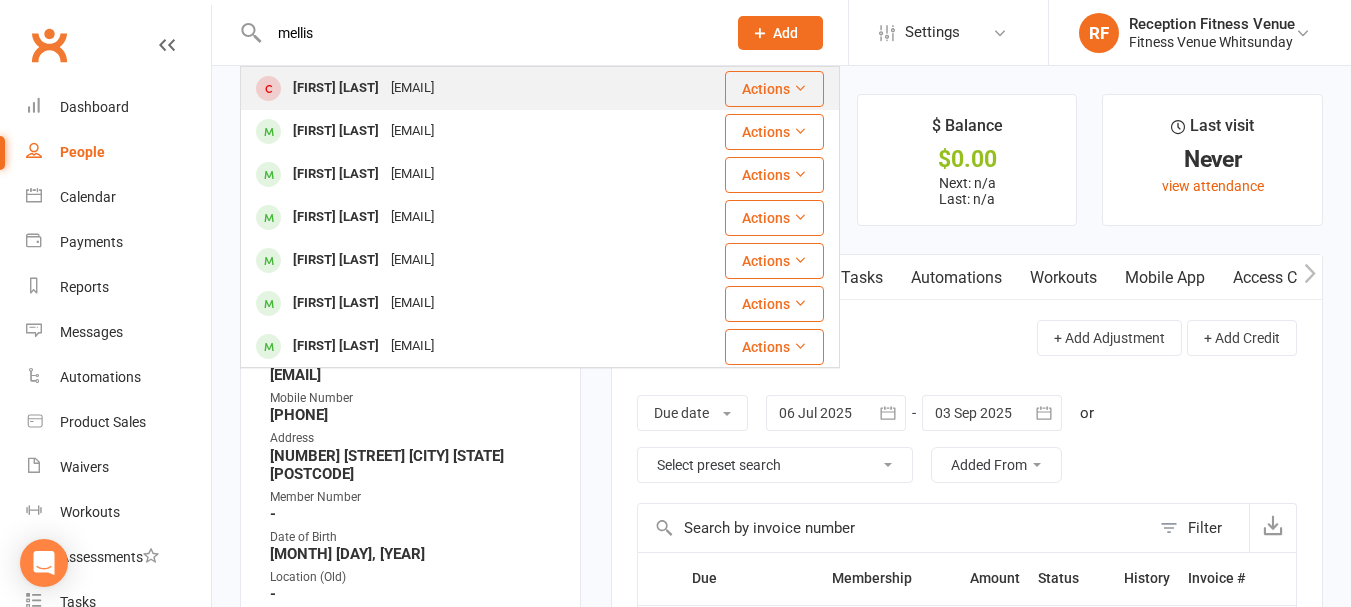 type on "mellis" 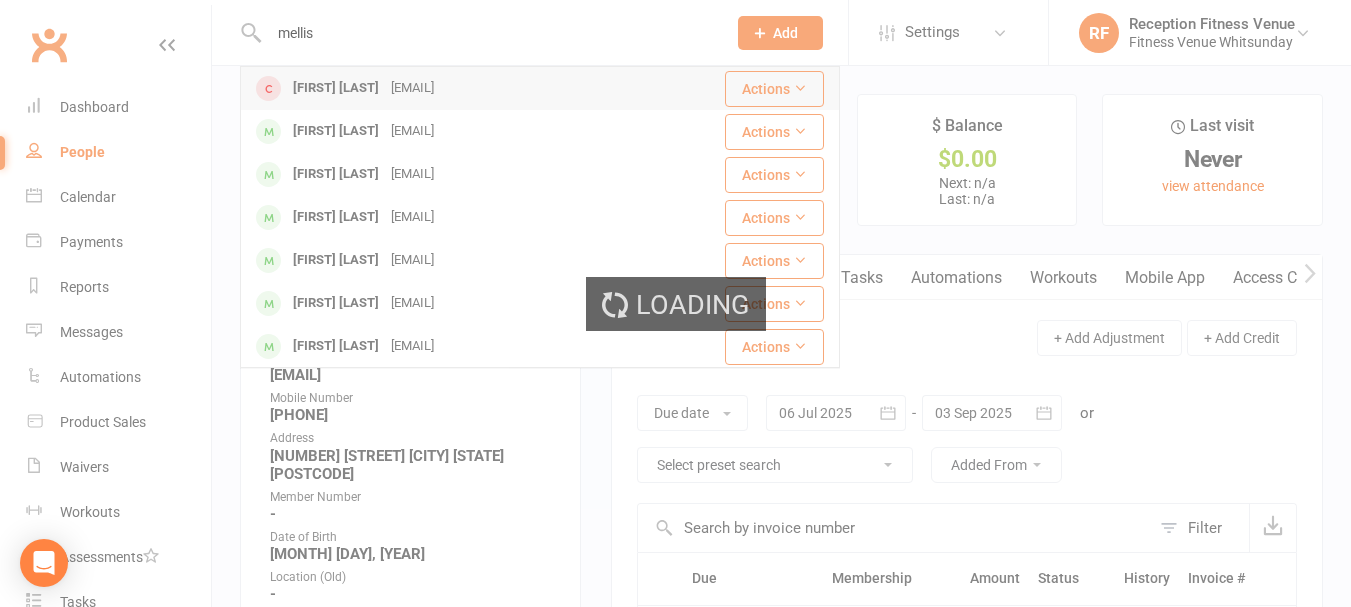 type 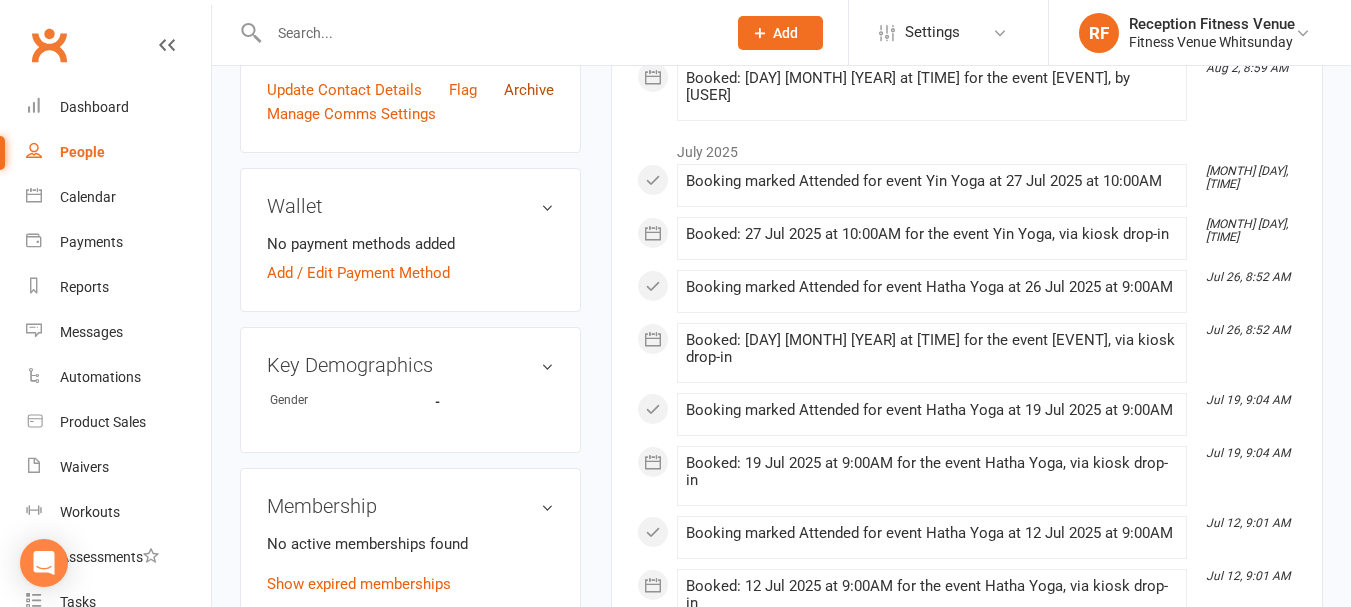 scroll, scrollTop: 800, scrollLeft: 0, axis: vertical 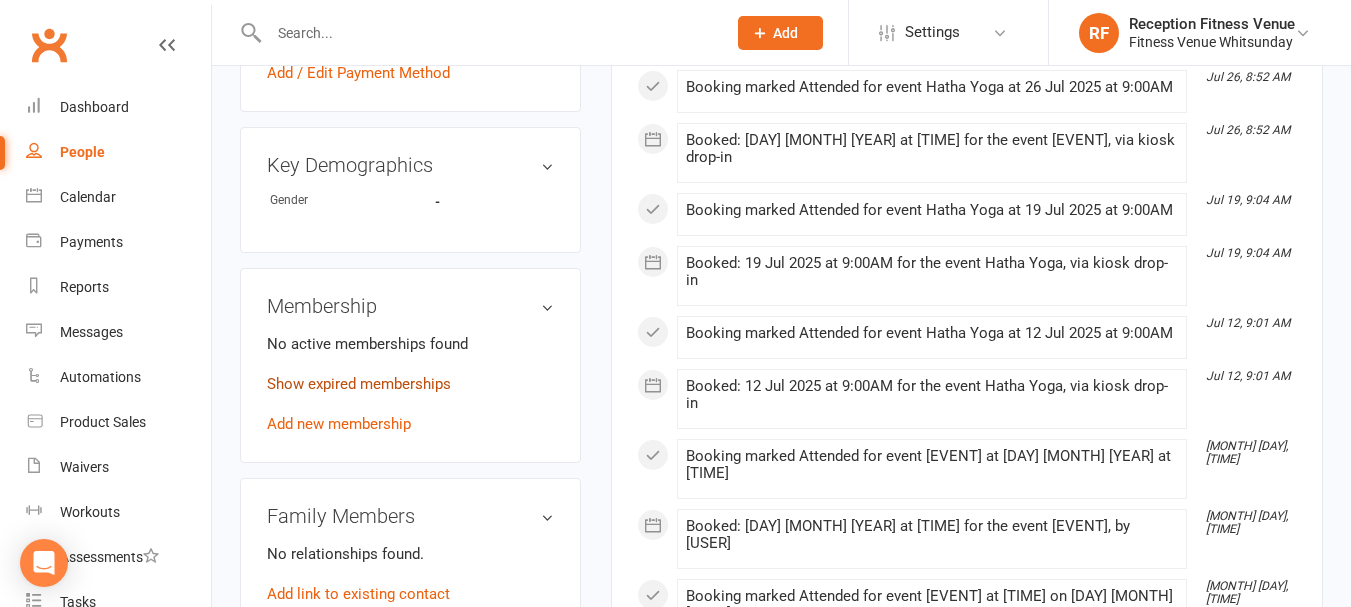 click on "Show expired memberships" at bounding box center [359, 384] 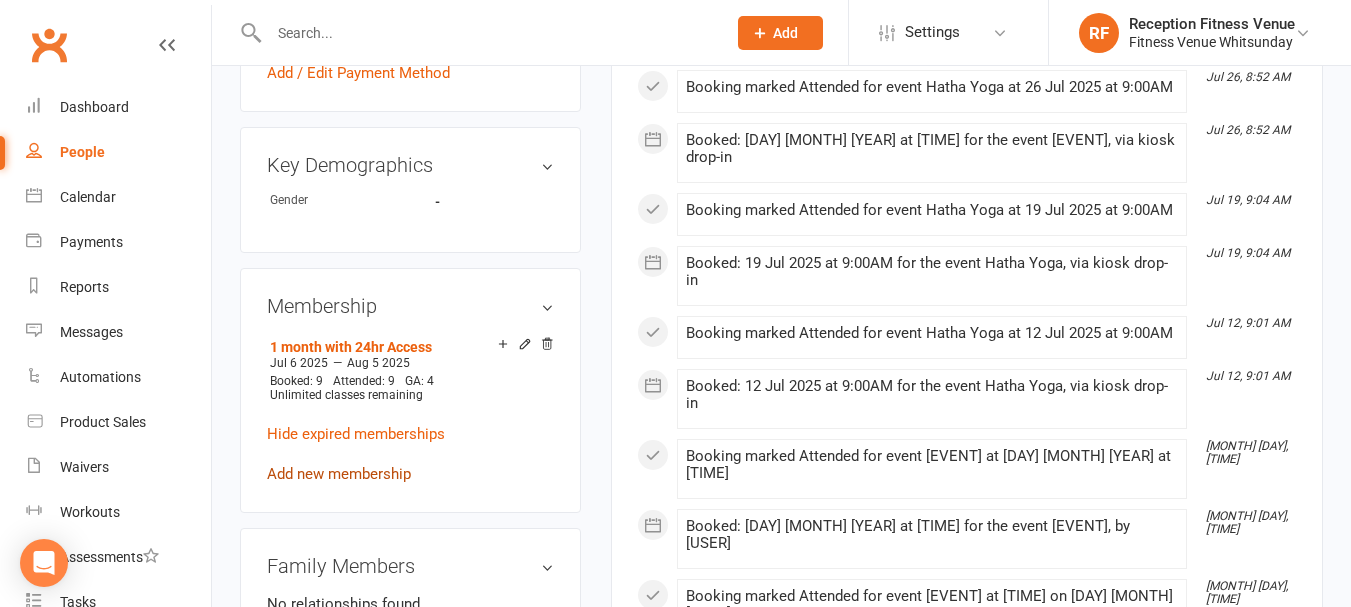 click on "Add new membership" at bounding box center [339, 474] 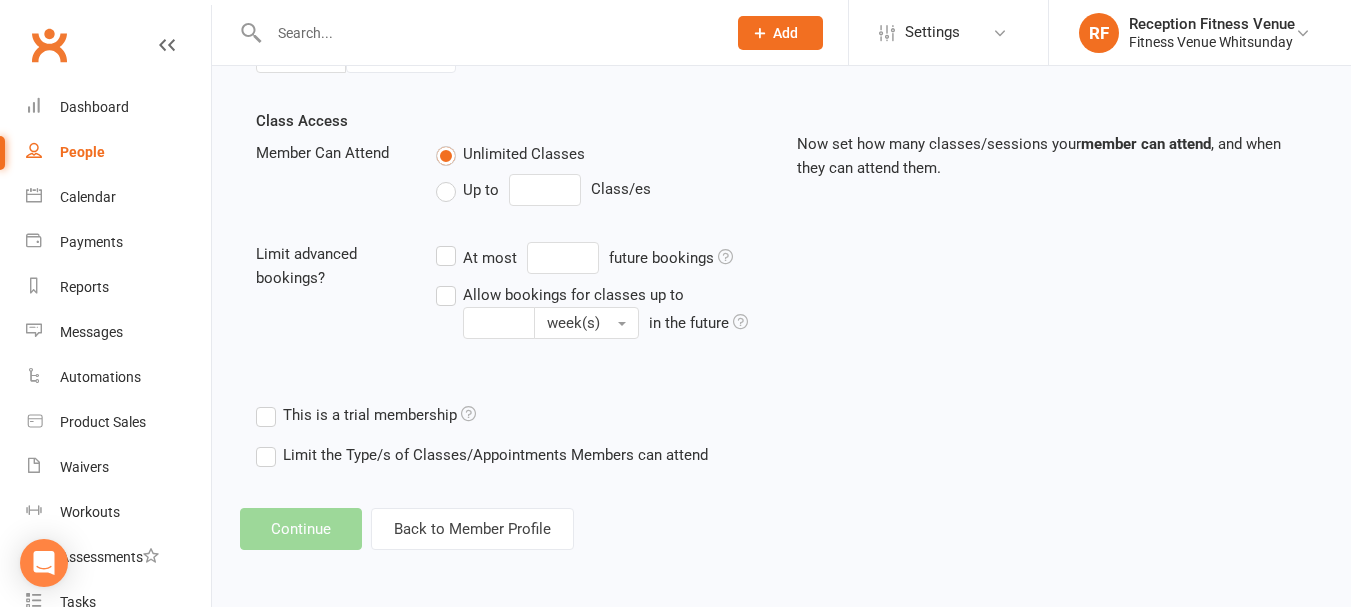 scroll, scrollTop: 0, scrollLeft: 0, axis: both 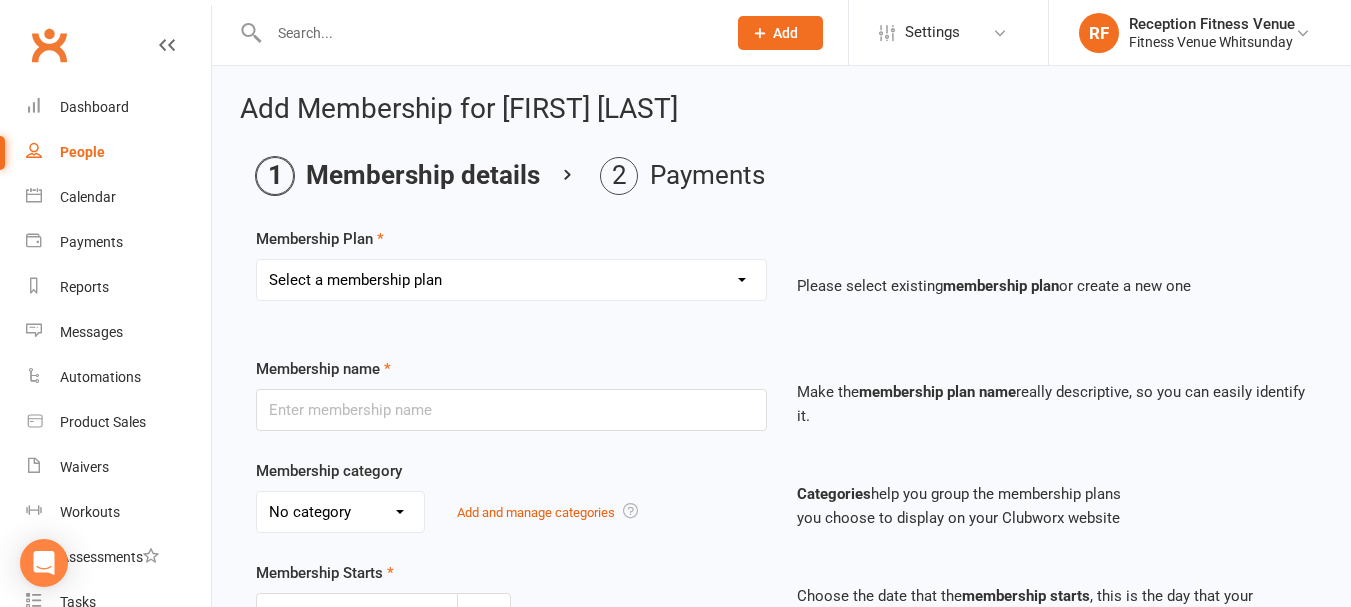 click on "Select a membership plan Create new Membership Plan Regular Access Ongoing Regular Ongoing Mates Rates Base Rate 1 month Select Rate 1 Month 3 Months 6 Months 12 months 10 Pass 10 Pass Select 1 Week Workcover 8 Week Challenge FV Staff 1 Month Student Regular Kids Personal Training PAYG Student Ongoing Casual Attendance 10 Pass Student 5 Pass Infrared Sauna 1 Week Student 2 Weeks 6 Week Reset" at bounding box center [511, 280] 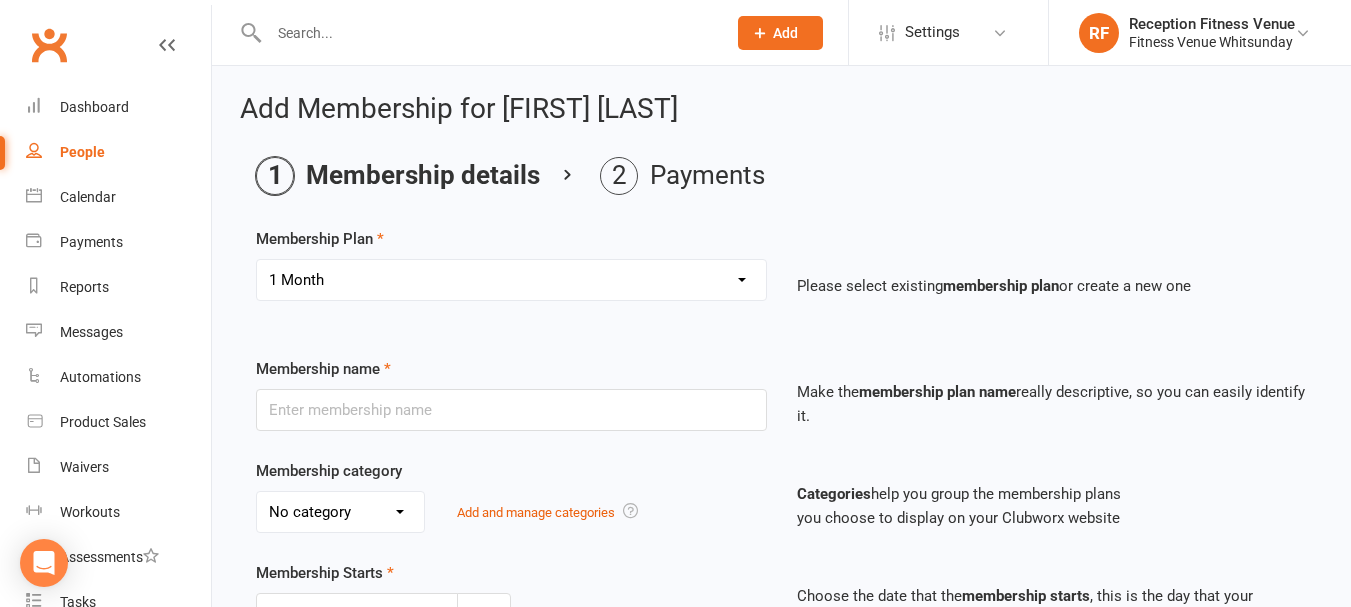 click on "Select a membership plan Create new Membership Plan Regular Access Ongoing Regular Ongoing Mates Rates Base Rate 1 month Select Rate 1 Month 3 Months 6 Months 12 months 10 Pass 10 Pass Select 1 Week Workcover 8 Week Challenge FV Staff 1 Month Student Regular Kids Personal Training PAYG Student Ongoing Casual Attendance 10 Pass Student 5 Pass Infrared Sauna 1 Week Student 2 Weeks 6 Week Reset" at bounding box center [511, 280] 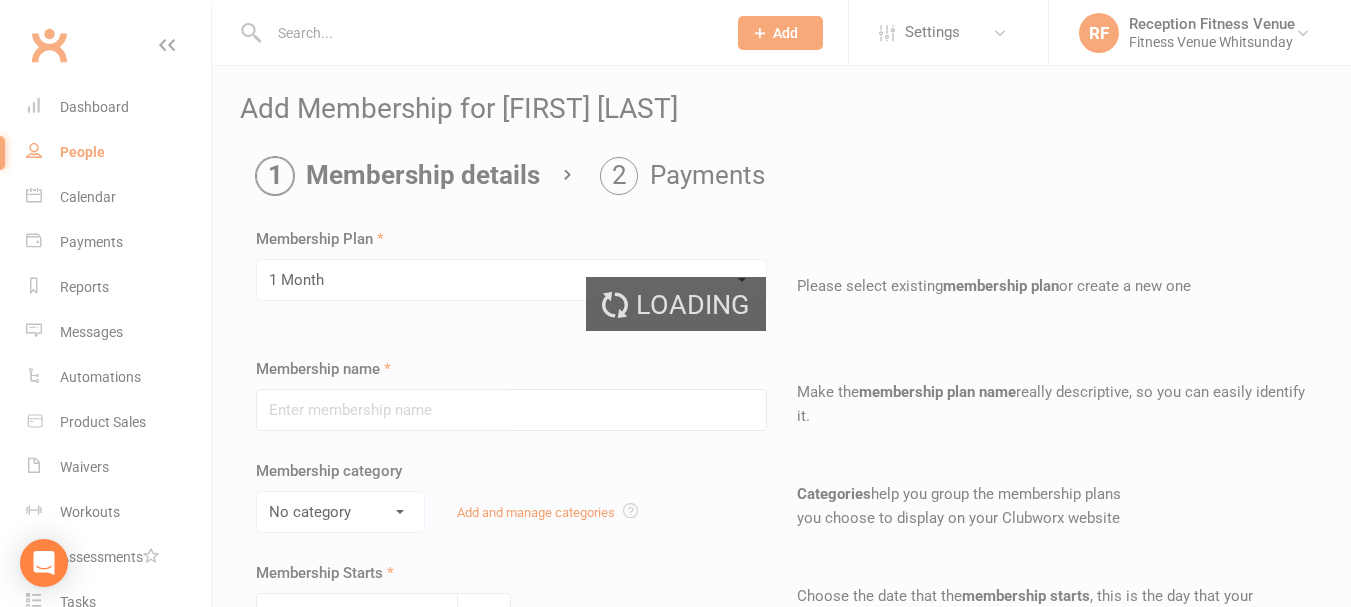 type on "1 Month" 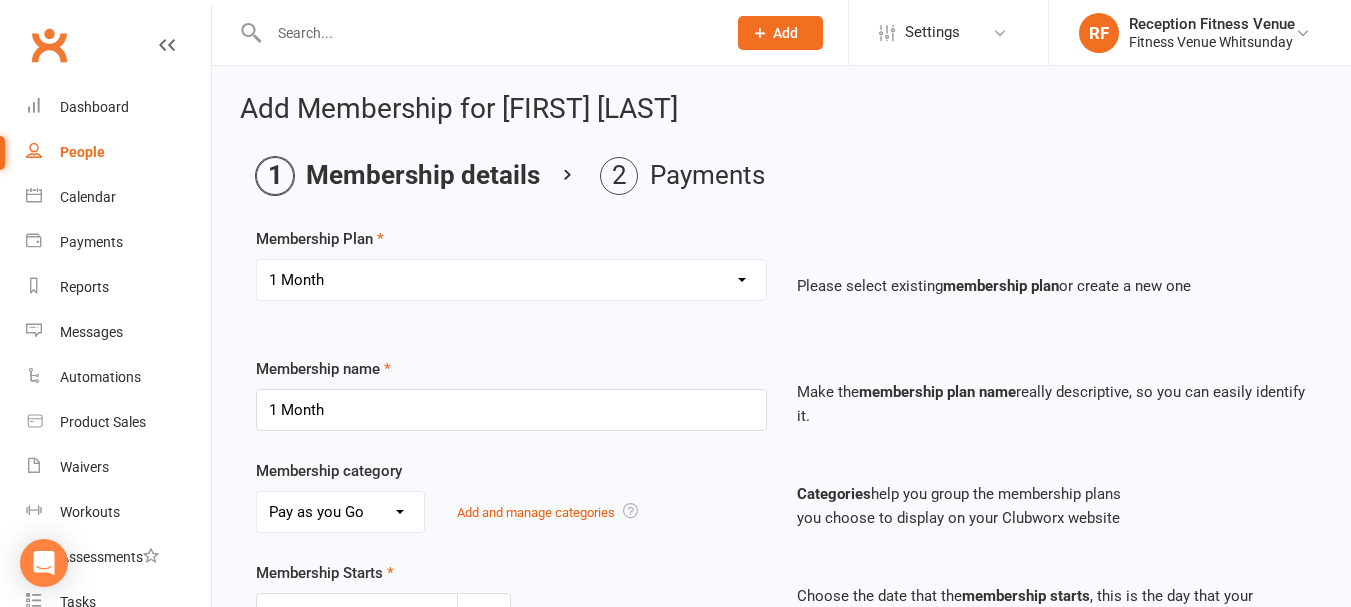 scroll, scrollTop: 664, scrollLeft: 0, axis: vertical 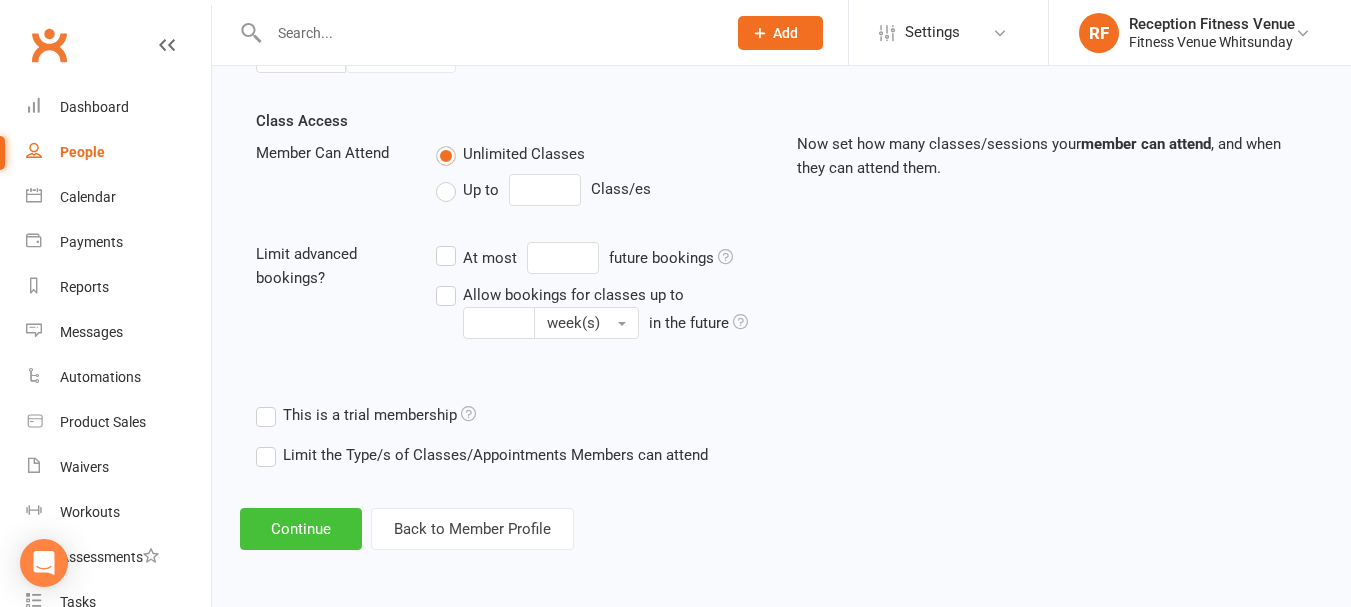 click on "Continue" at bounding box center [301, 529] 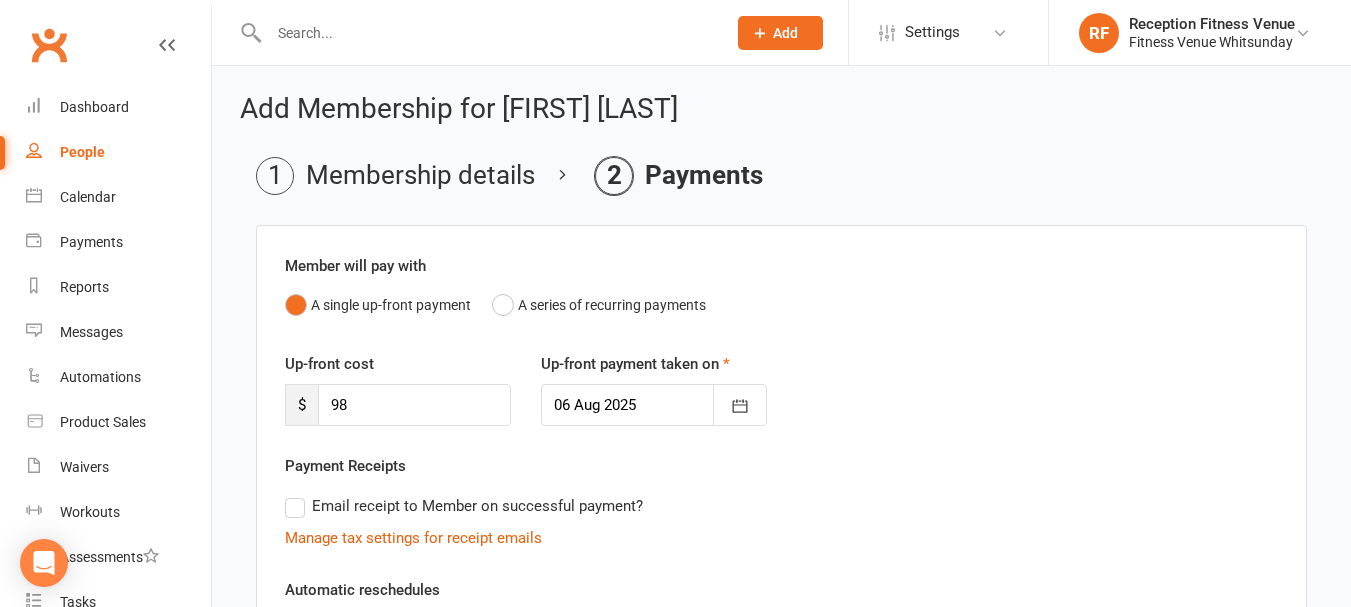 scroll, scrollTop: 482, scrollLeft: 0, axis: vertical 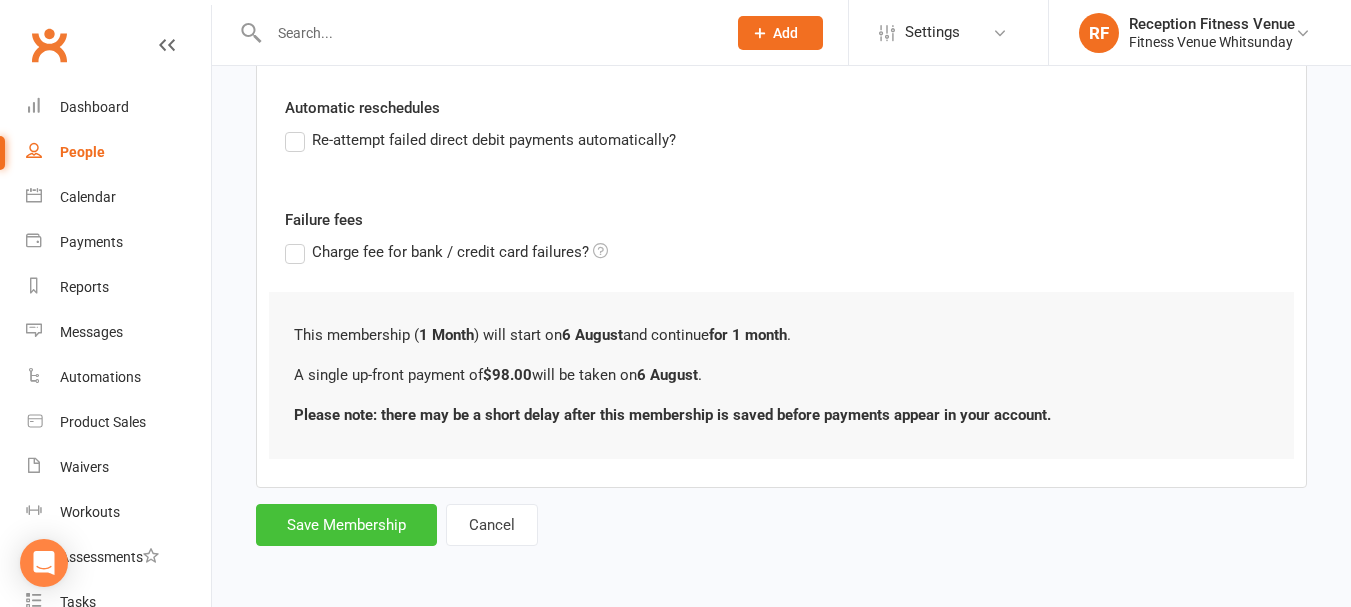 click on "Save Membership" at bounding box center [346, 525] 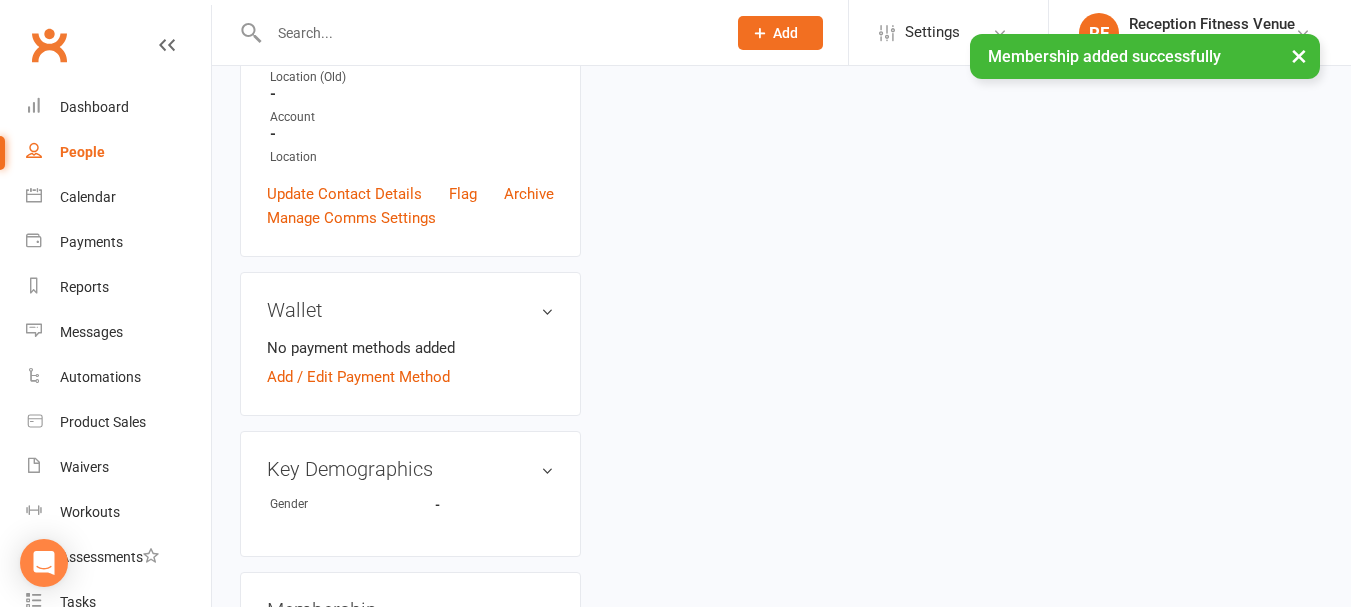 scroll, scrollTop: 0, scrollLeft: 0, axis: both 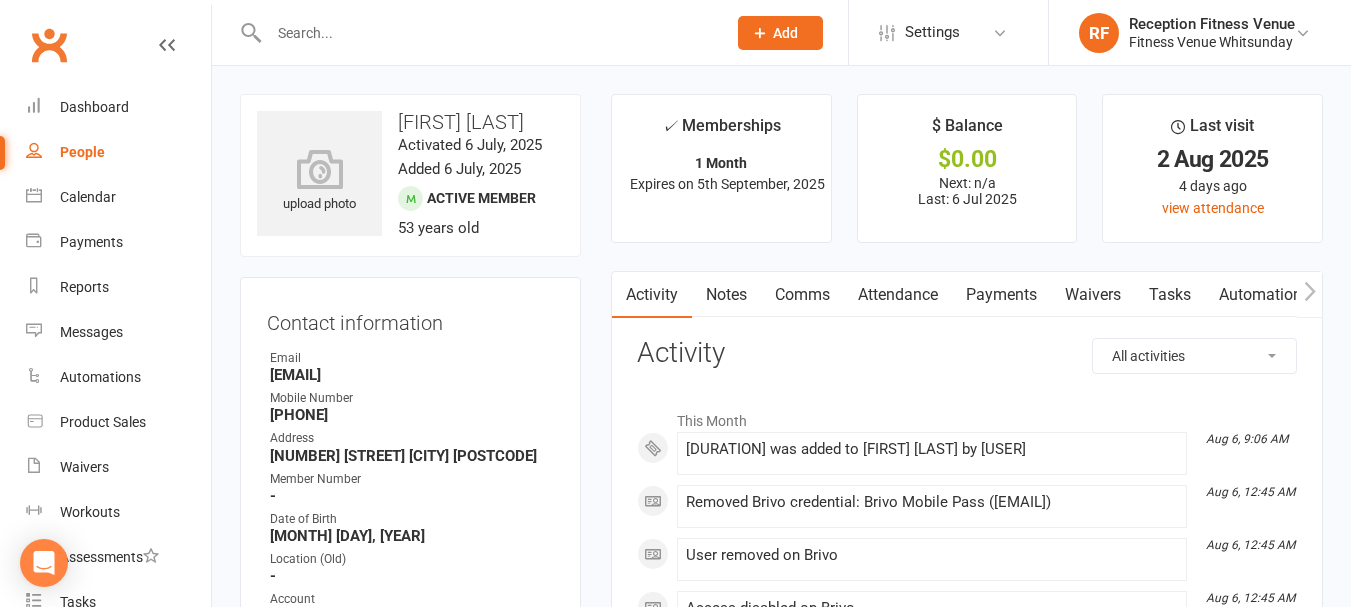 click on "Payments" at bounding box center [1001, 295] 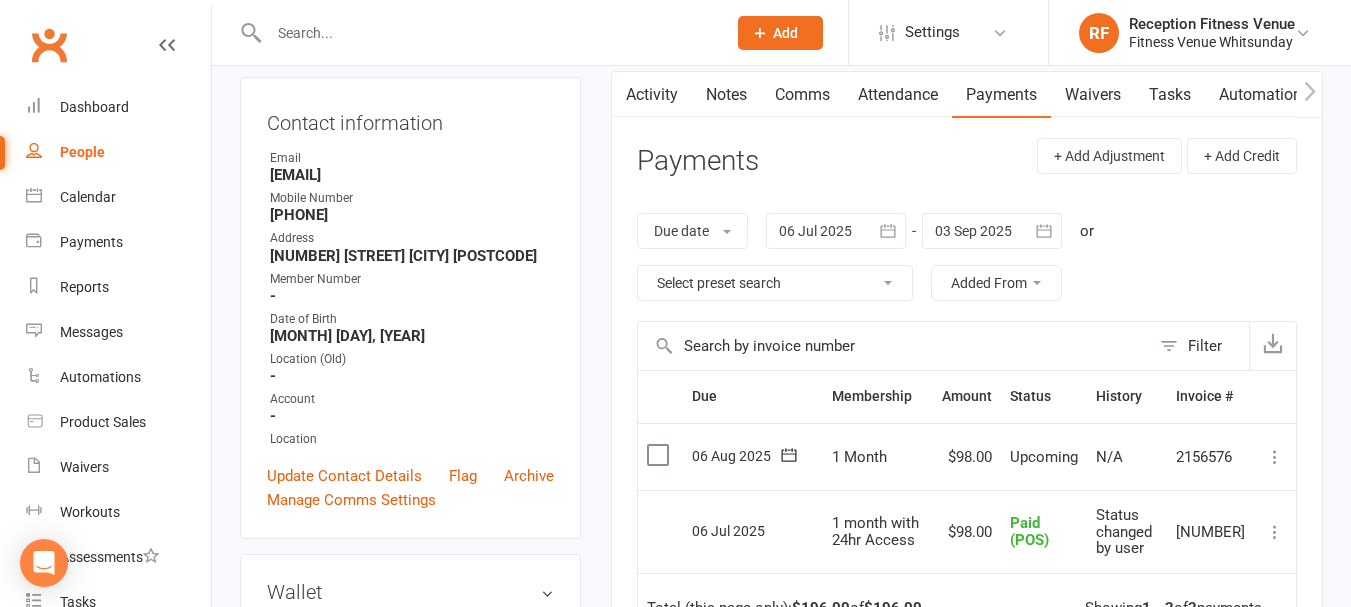 scroll, scrollTop: 400, scrollLeft: 0, axis: vertical 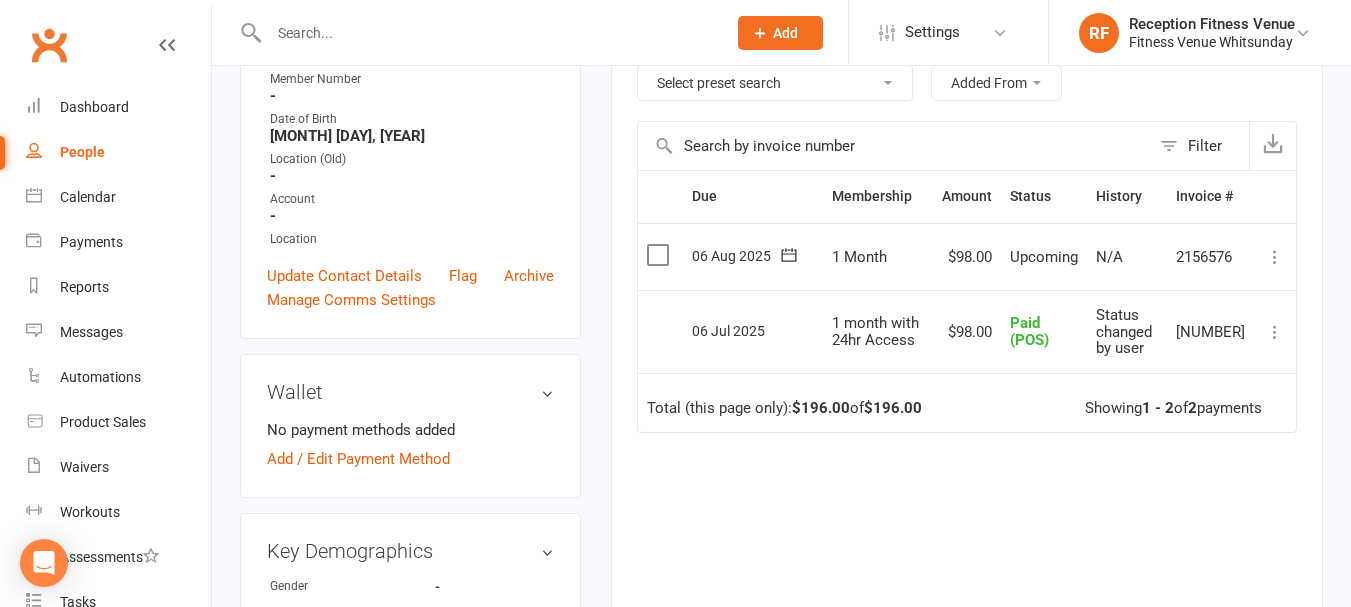 click at bounding box center [660, 255] 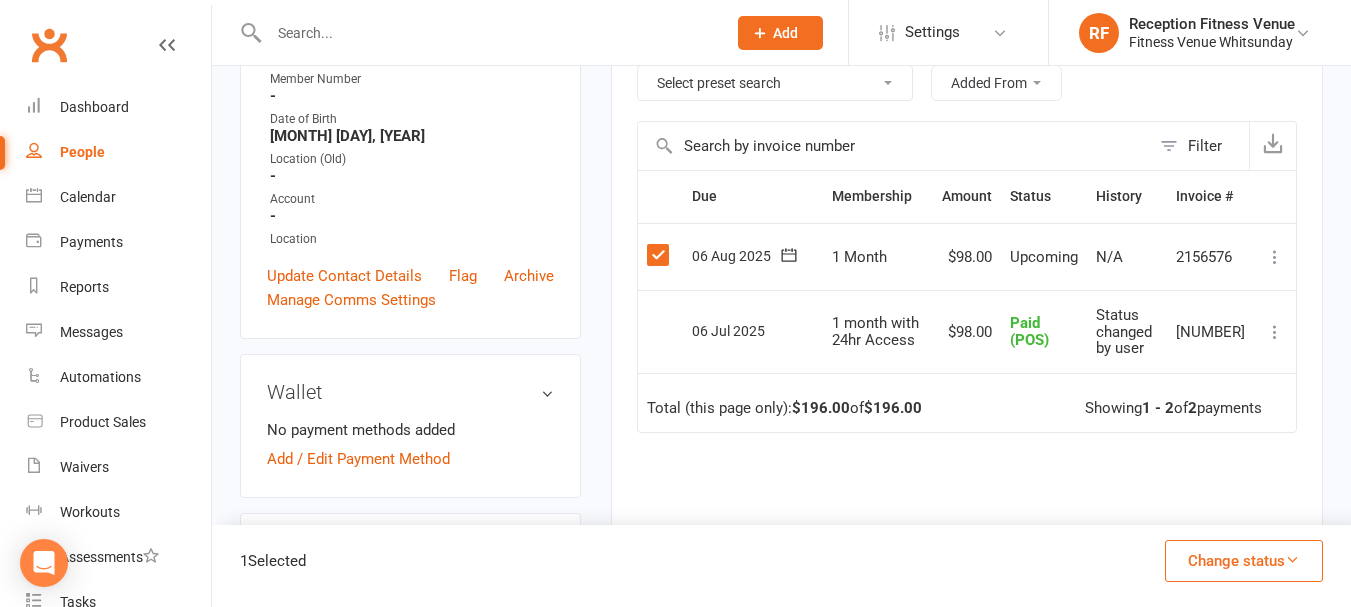click on "Change status" at bounding box center [1244, 561] 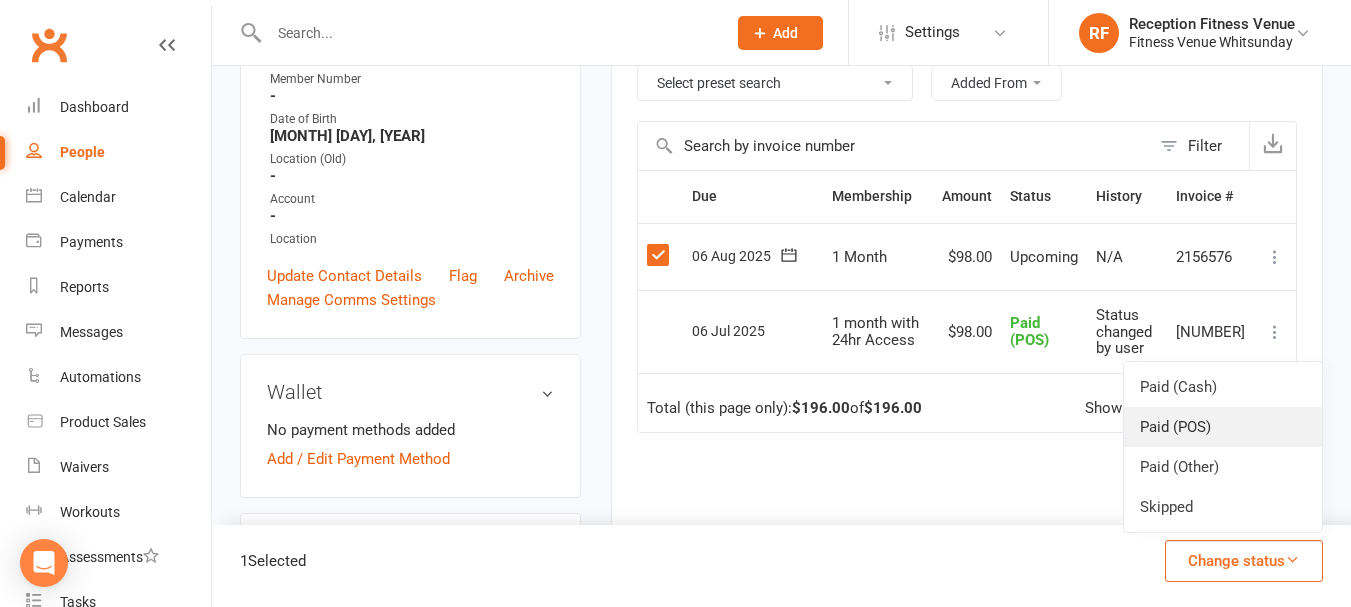 click on "Paid (POS)" at bounding box center [1223, 427] 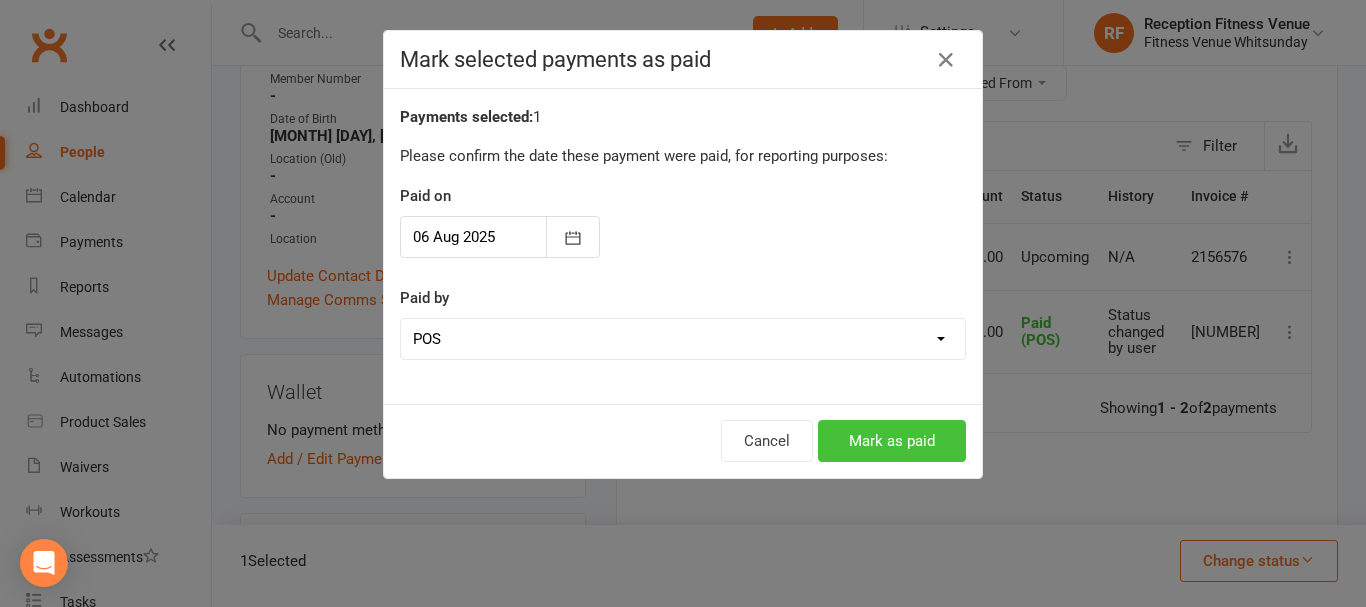 click on "Mark as paid" at bounding box center (892, 441) 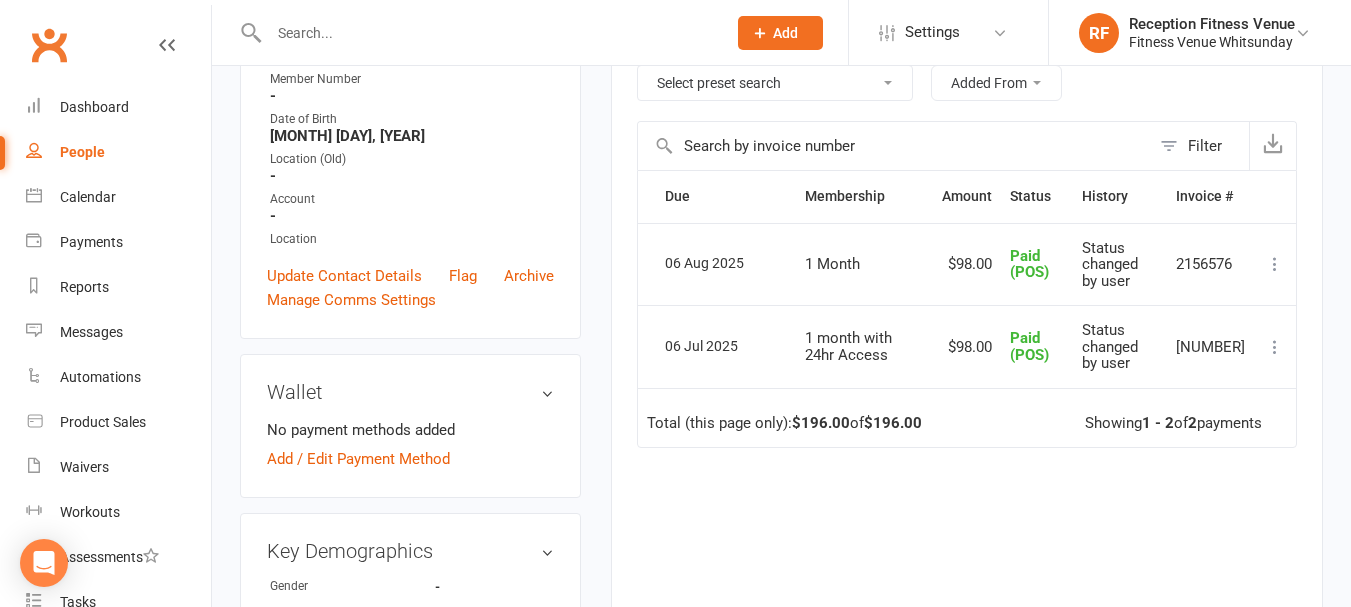 scroll, scrollTop: 0, scrollLeft: 0, axis: both 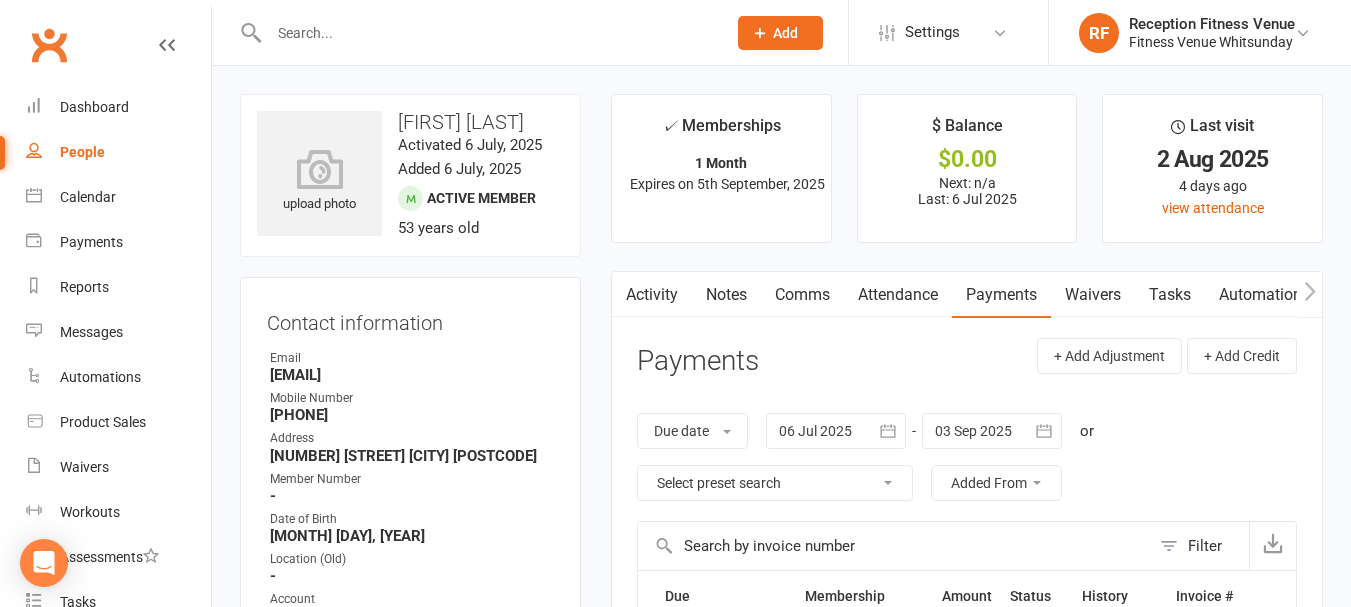 click on "Terry@peachplumbing.com.au" at bounding box center [412, 375] 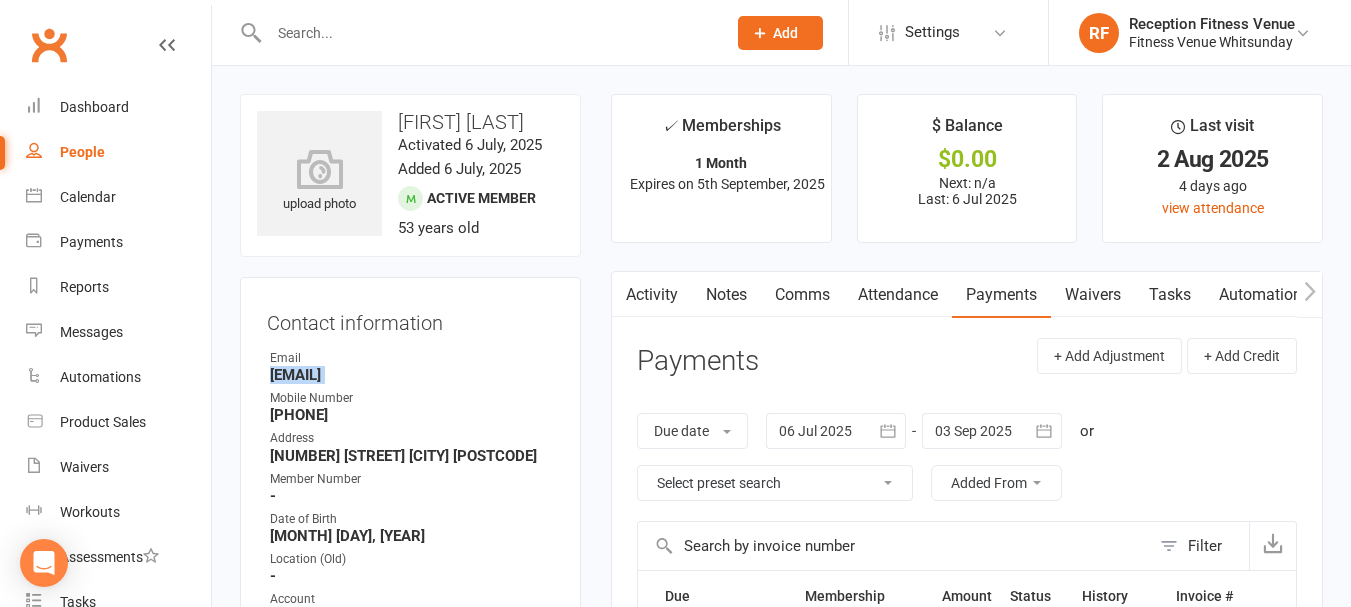 click on "Terry@peachplumbing.com.au" at bounding box center [412, 375] 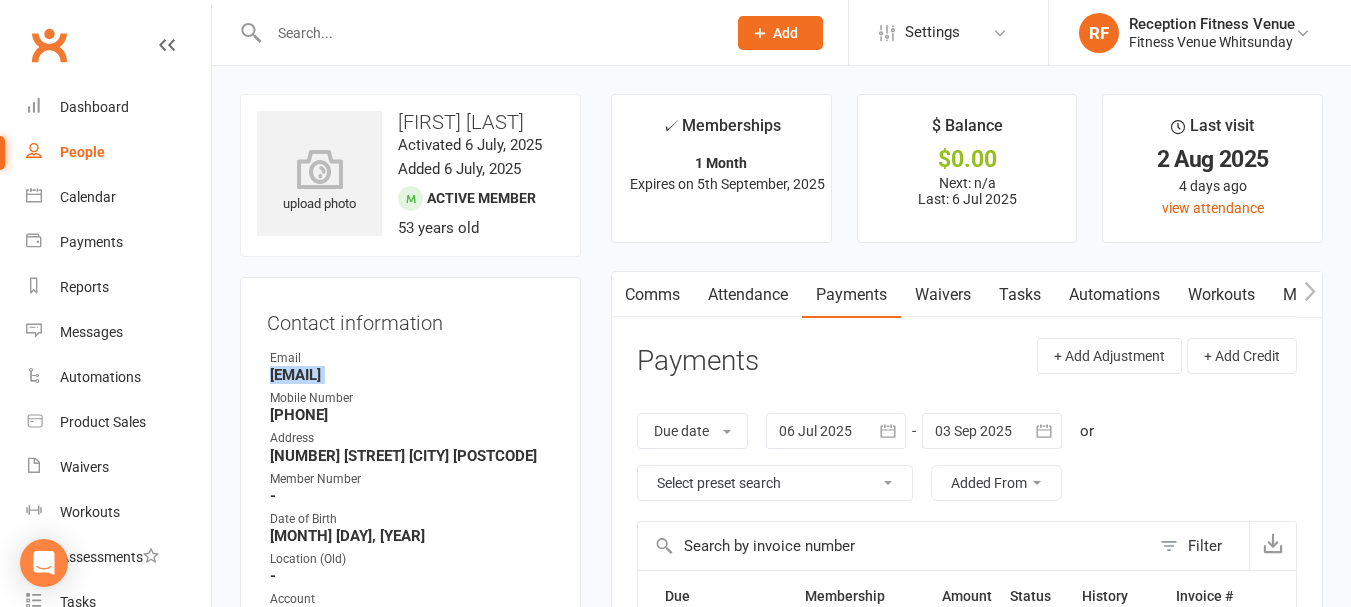 click 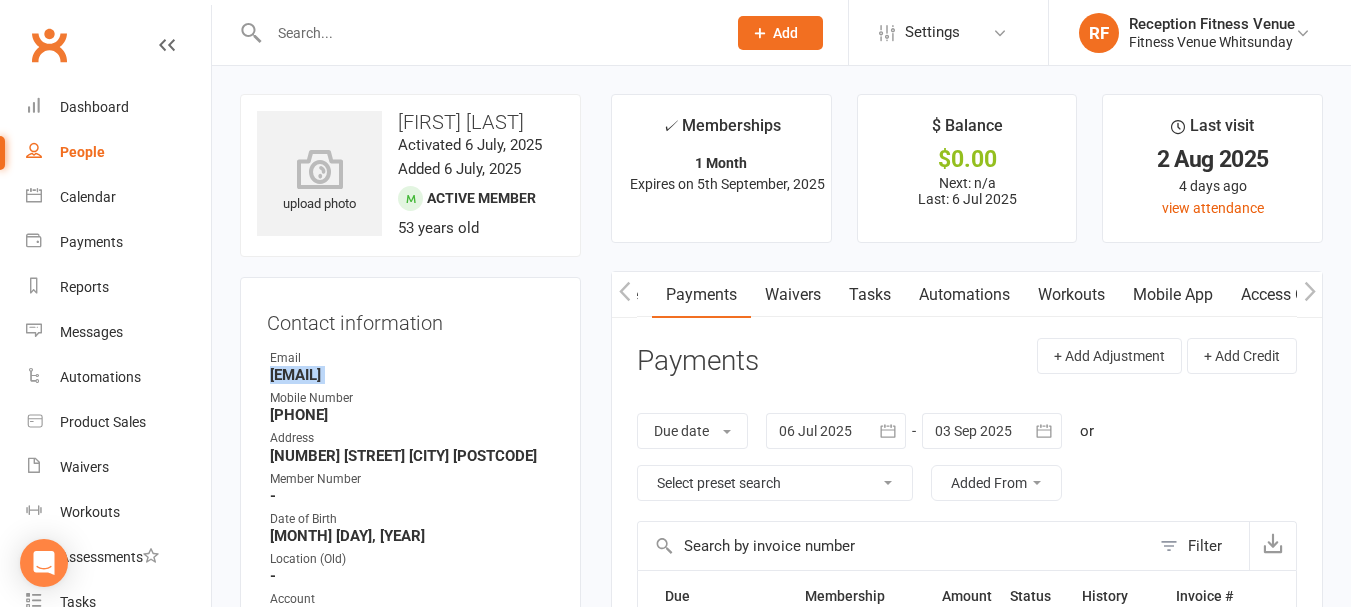 click 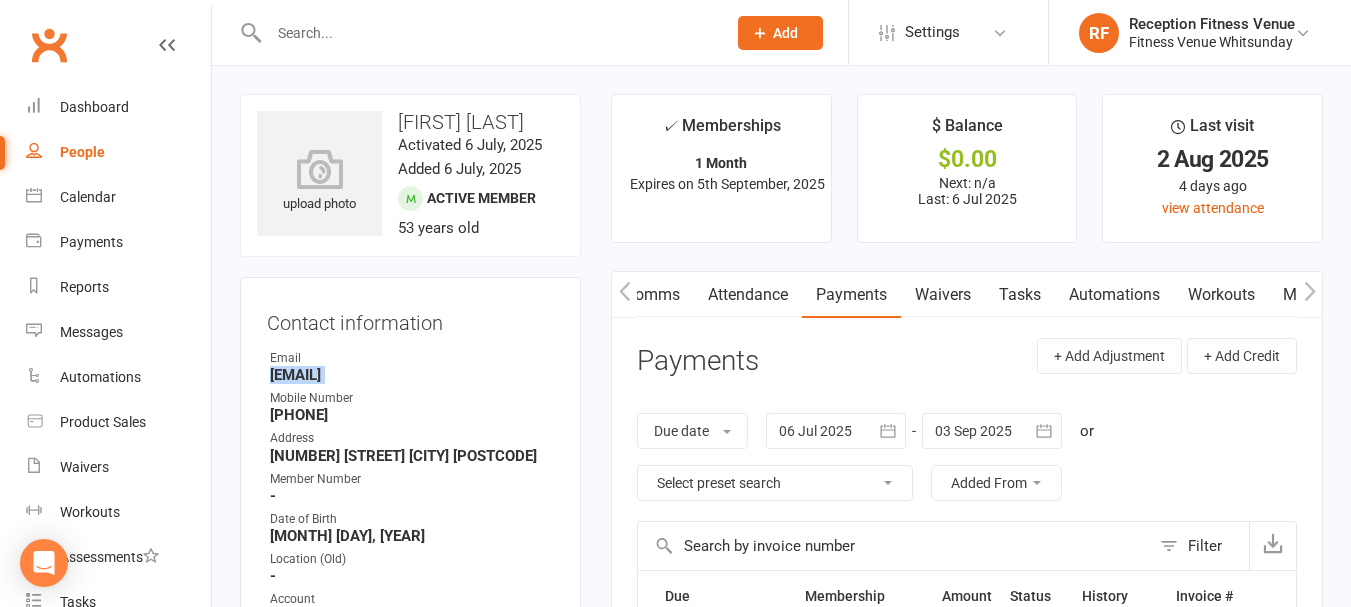 scroll, scrollTop: 0, scrollLeft: 300, axis: horizontal 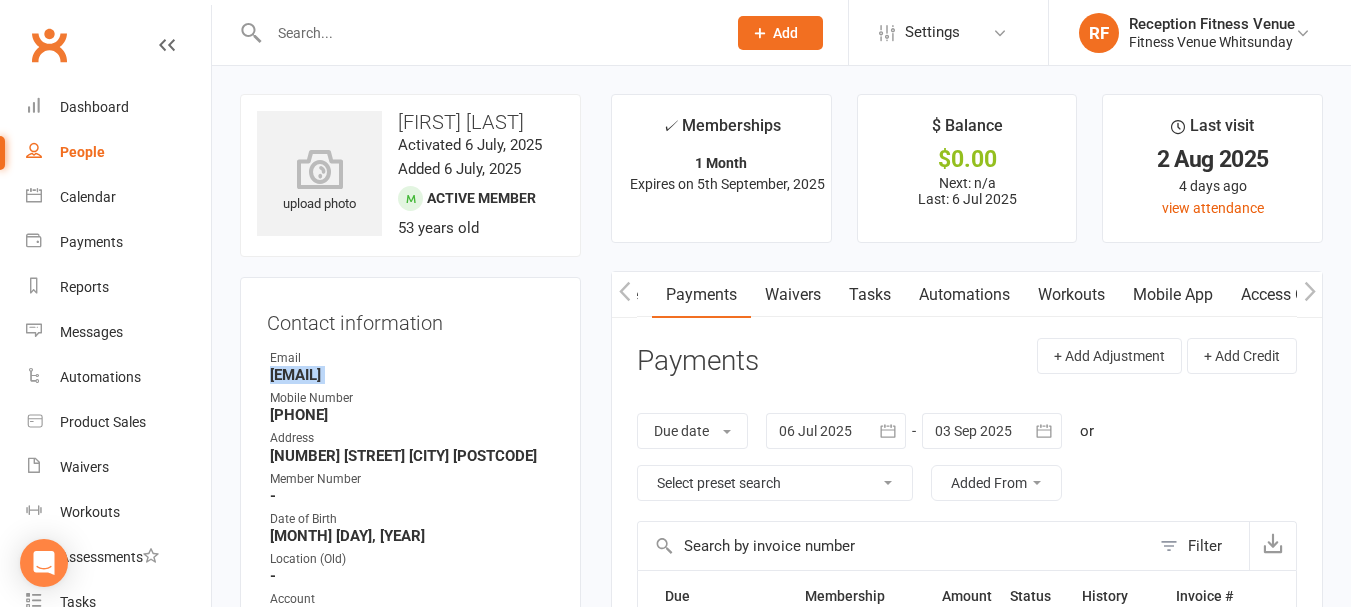 click on "Access Control" at bounding box center [1293, 295] 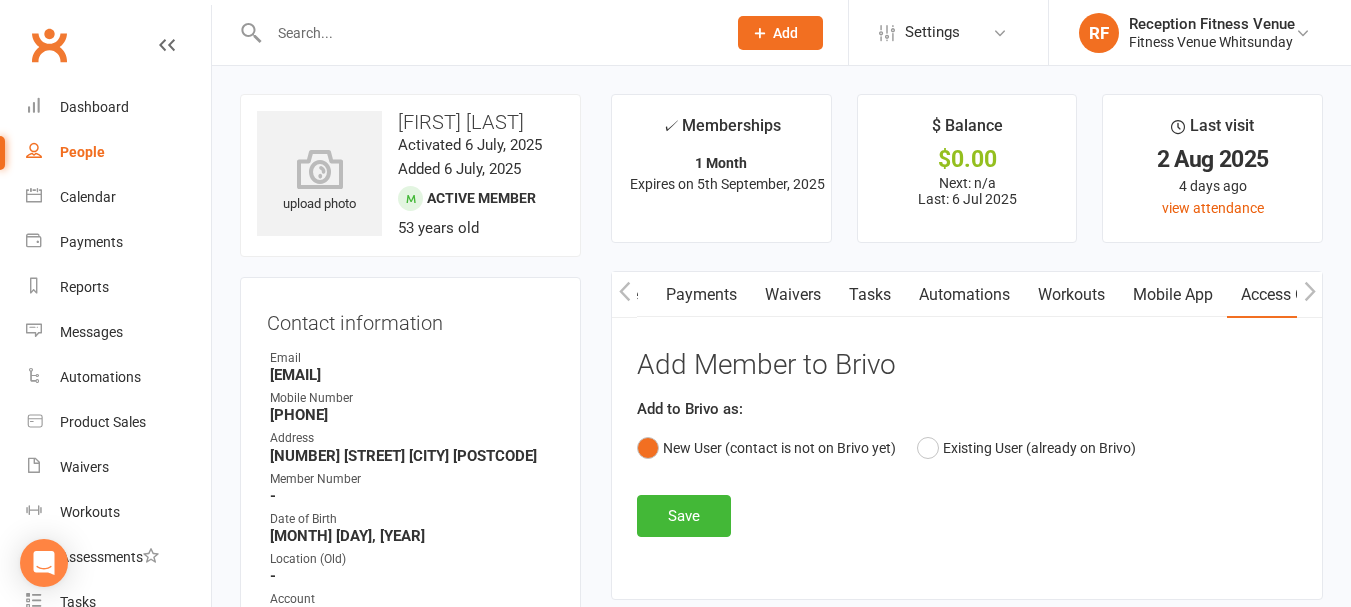 click on "Add Member to Brivo Add to Brivo as: New User (contact is not on Brivo yet) Existing User (already on Brivo) Save" at bounding box center (967, 443) 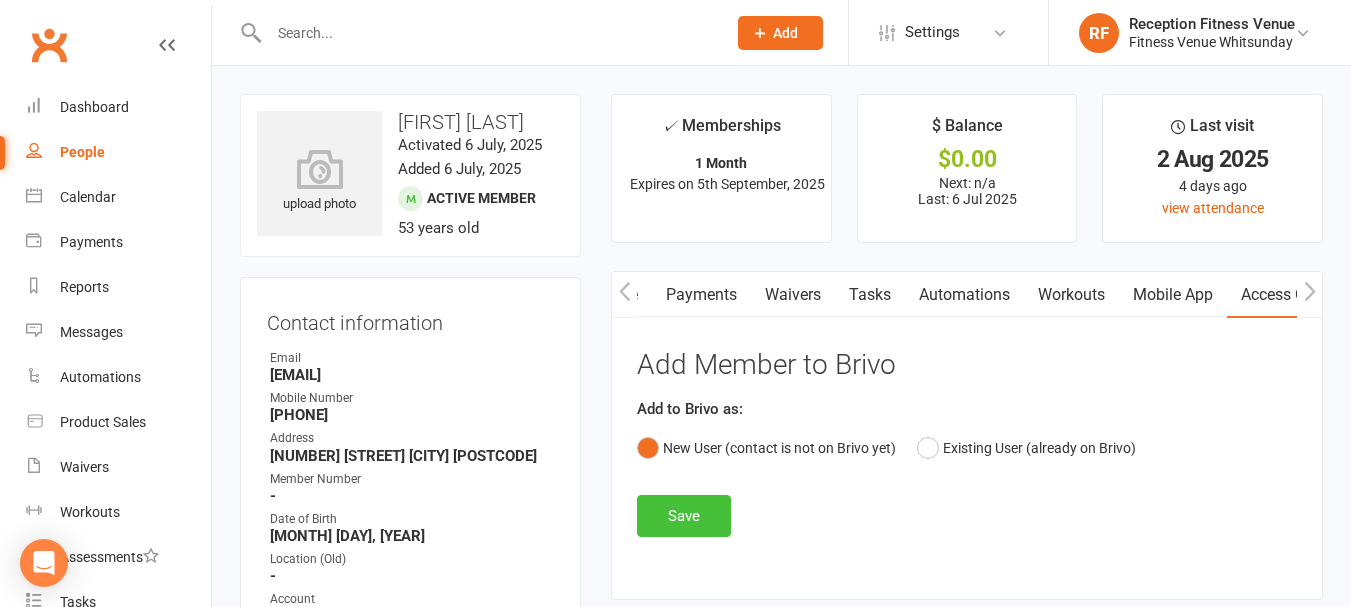 click on "Save" at bounding box center (684, 516) 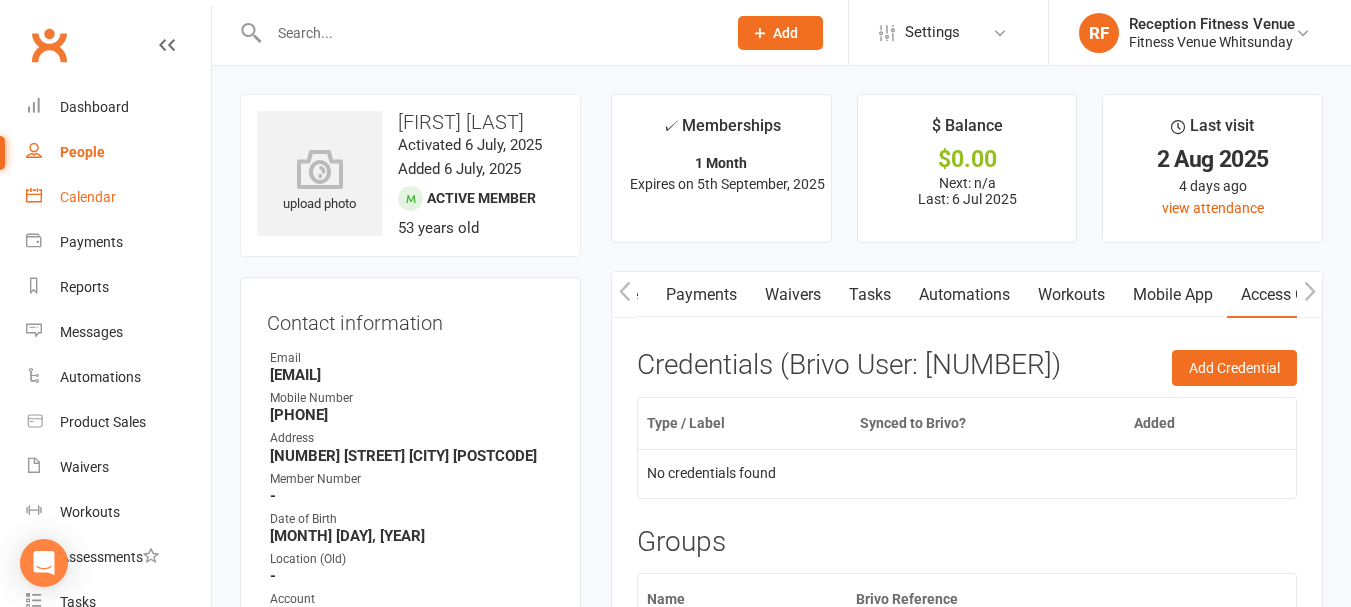 click on "Calendar" at bounding box center [88, 197] 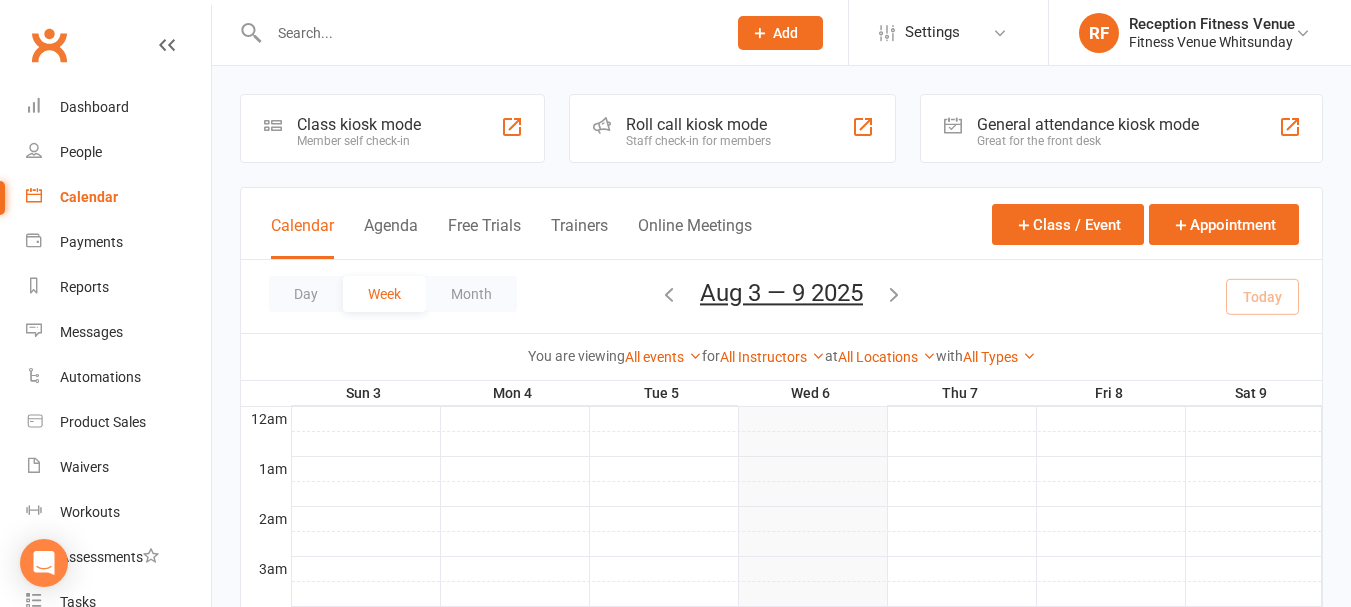 click on "General attendance kiosk mode" at bounding box center [1088, 124] 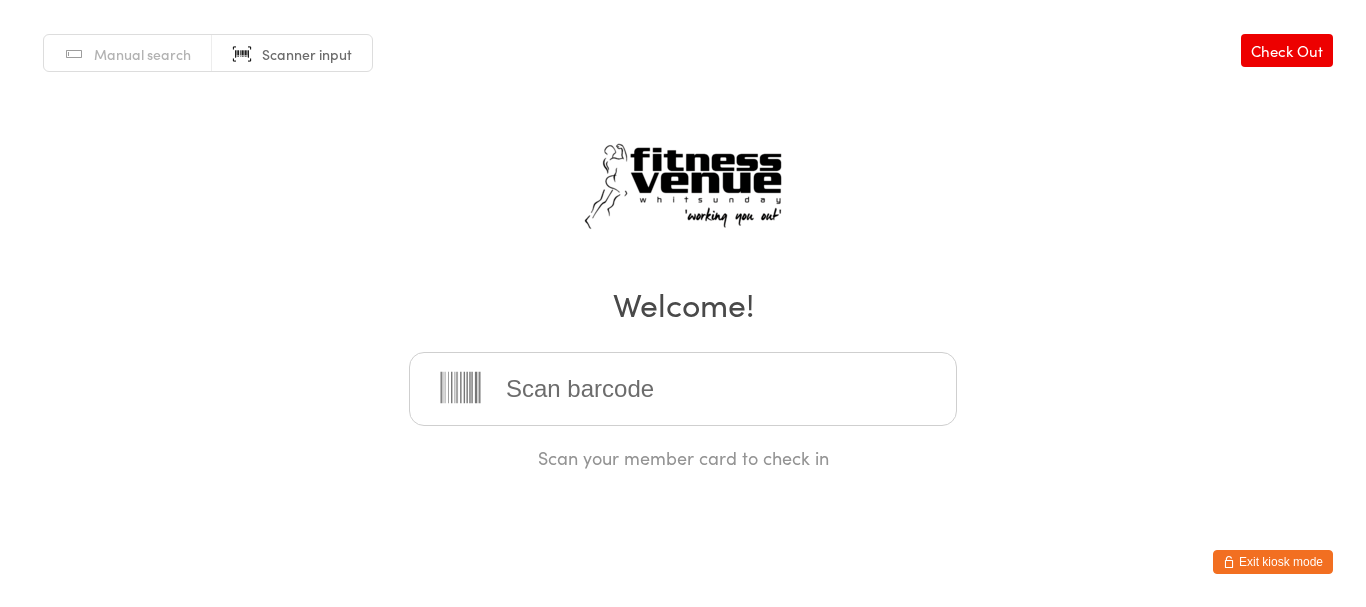 scroll, scrollTop: 0, scrollLeft: 0, axis: both 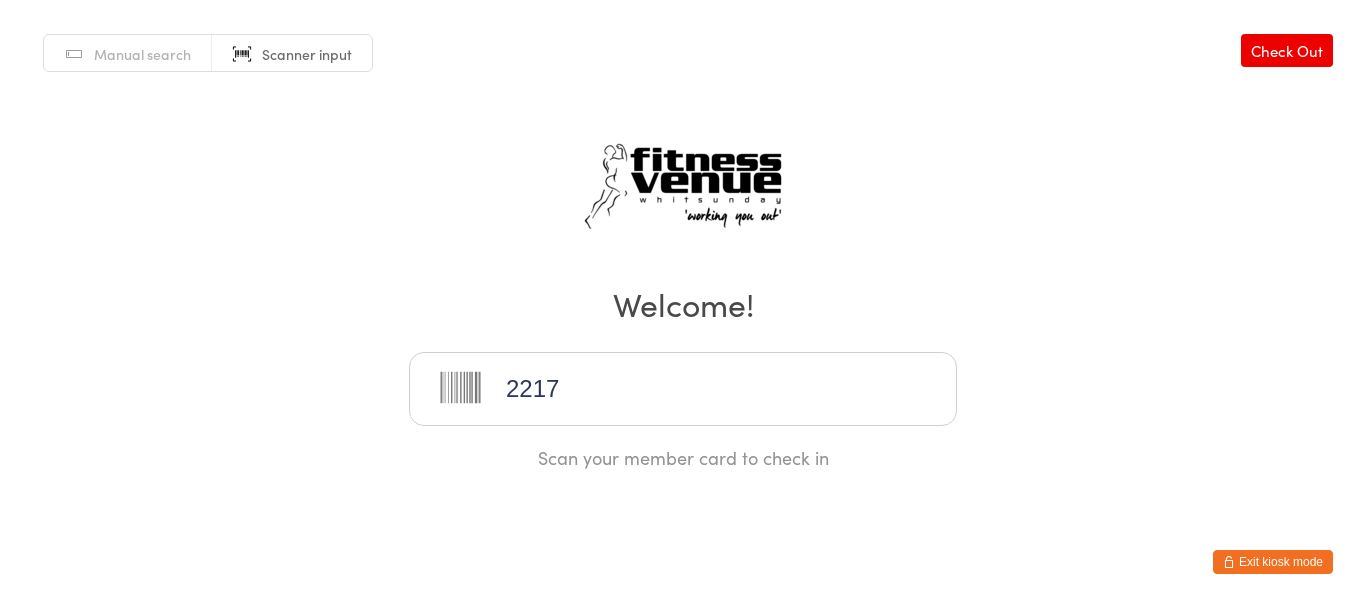 type on "22172" 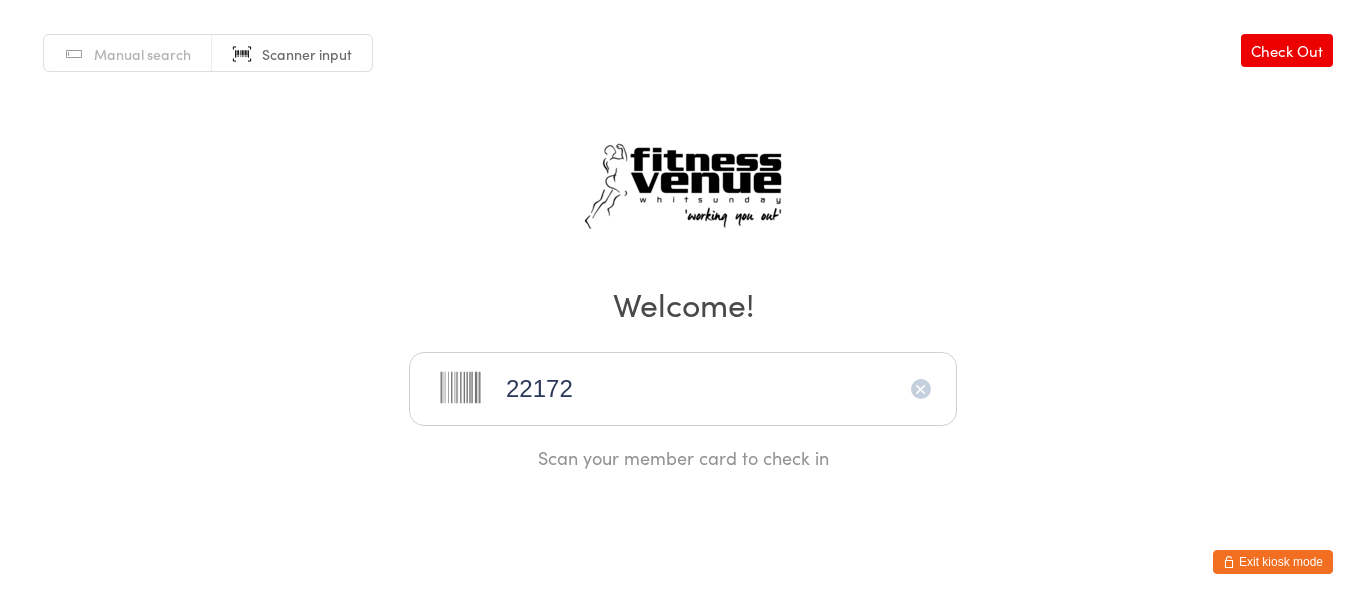 type 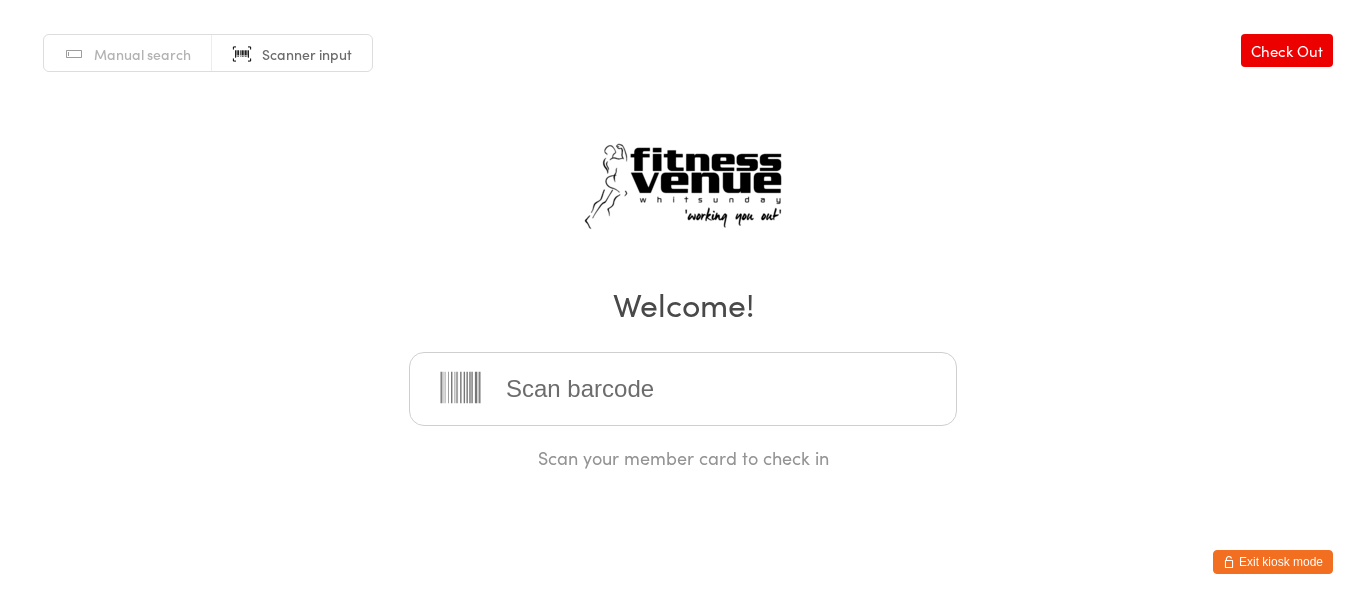 click on "Exit kiosk mode" at bounding box center [1273, 562] 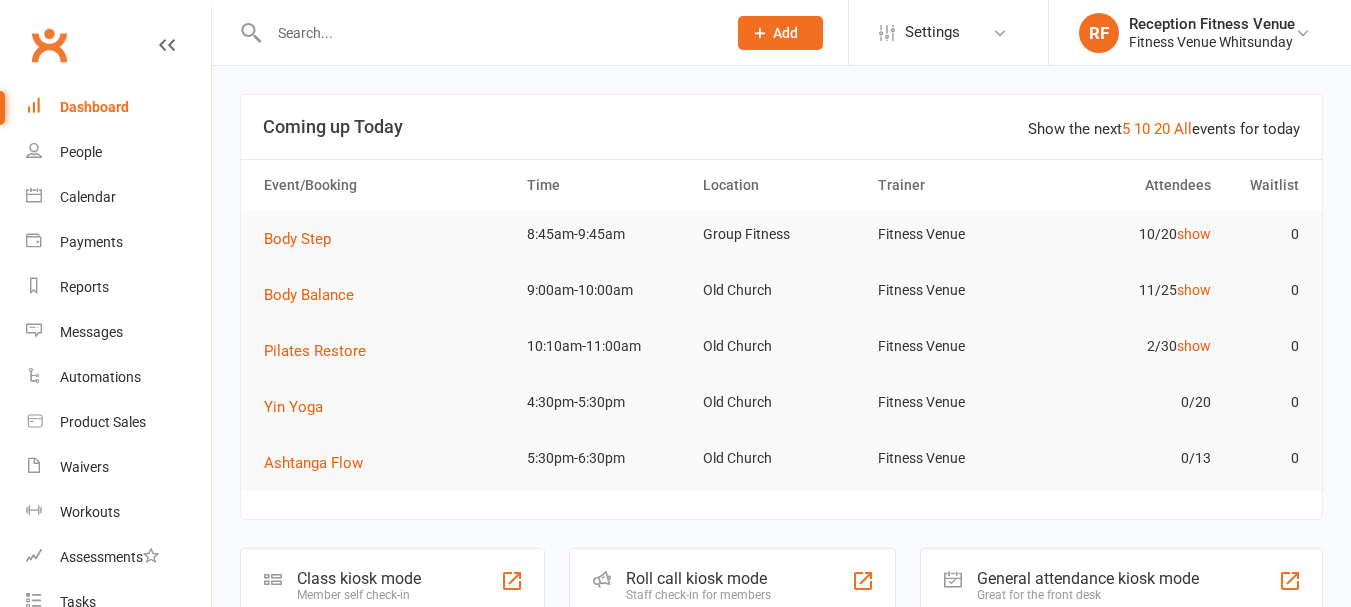 scroll, scrollTop: 0, scrollLeft: 0, axis: both 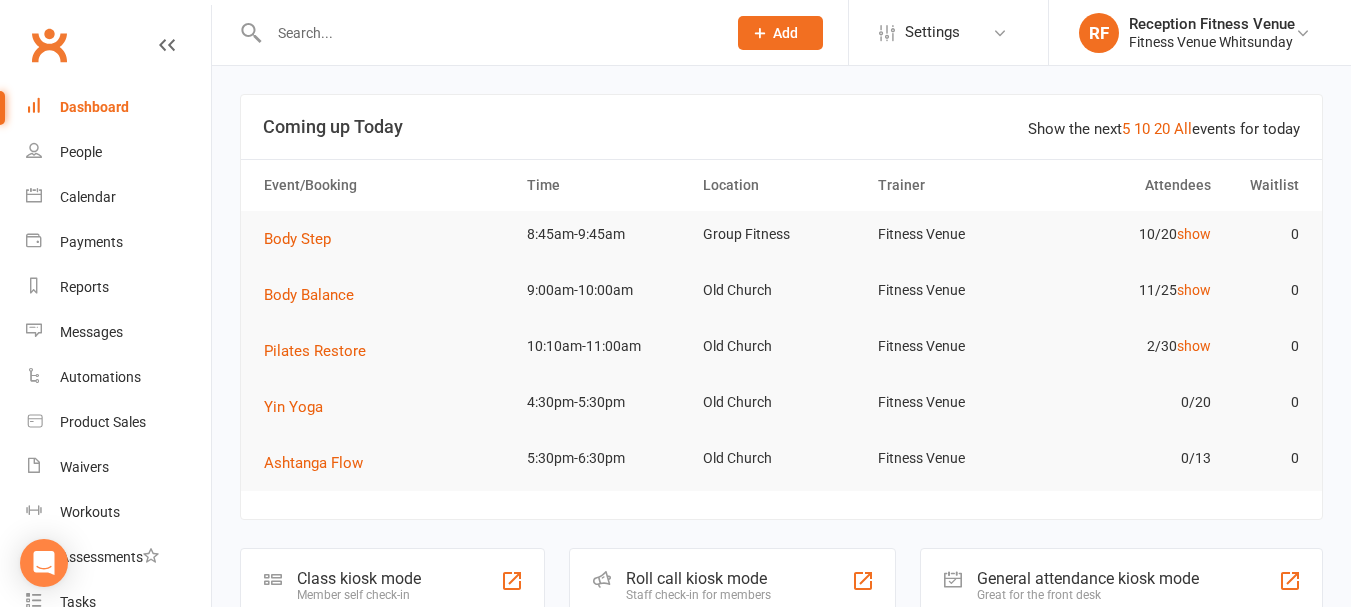 click on "General attendance kiosk mode" 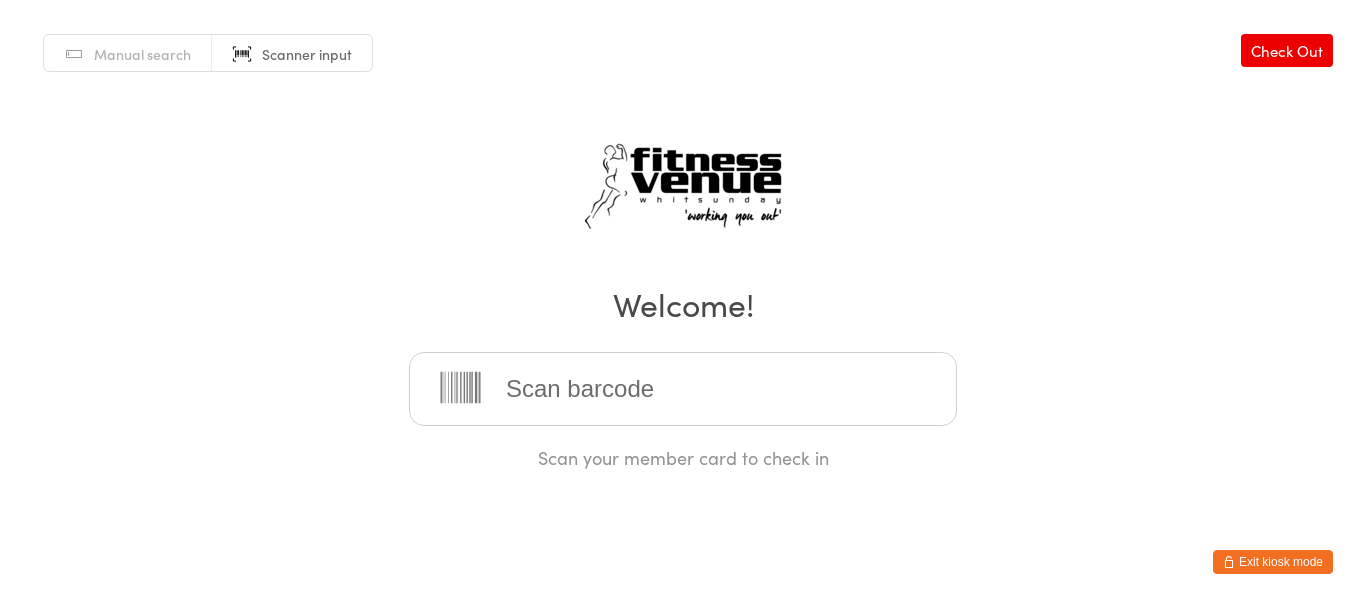 scroll, scrollTop: 0, scrollLeft: 0, axis: both 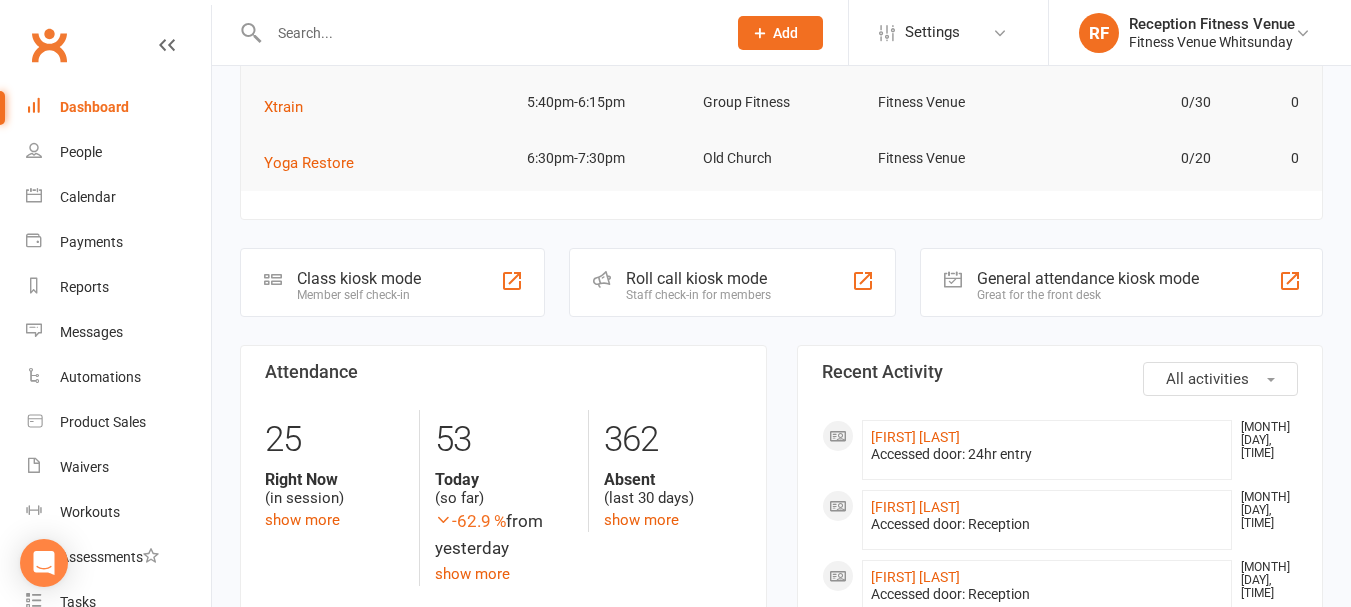 click on "General attendance kiosk mode Great for the front desk" 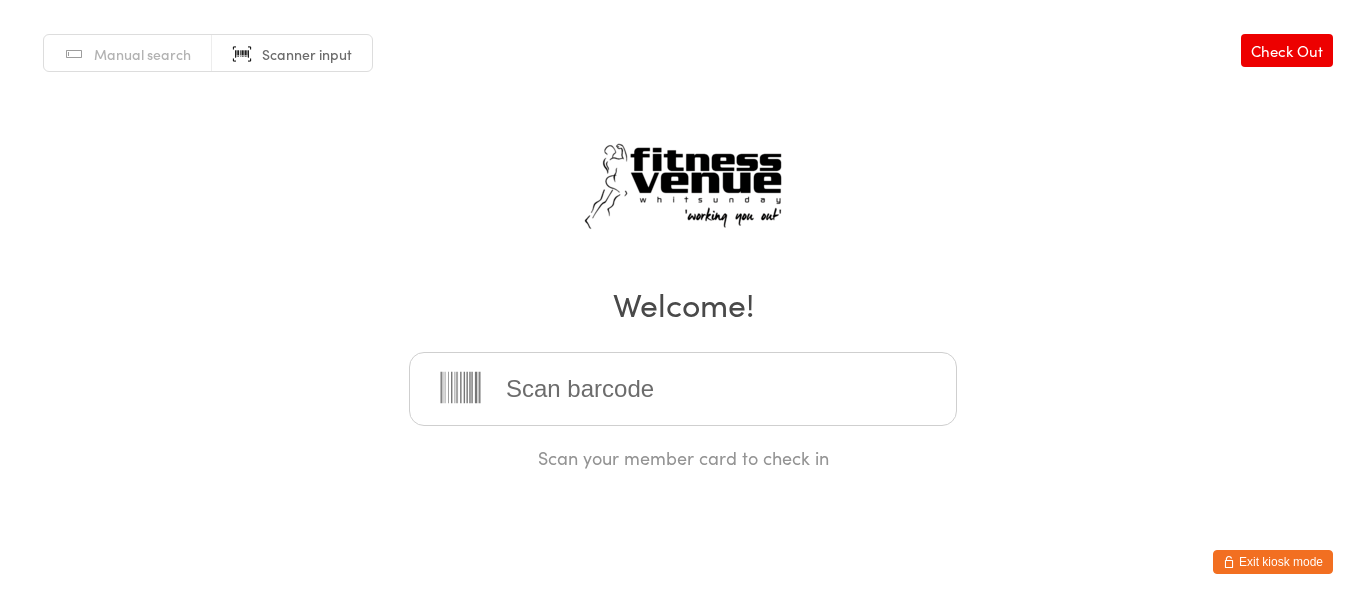 scroll, scrollTop: 0, scrollLeft: 0, axis: both 